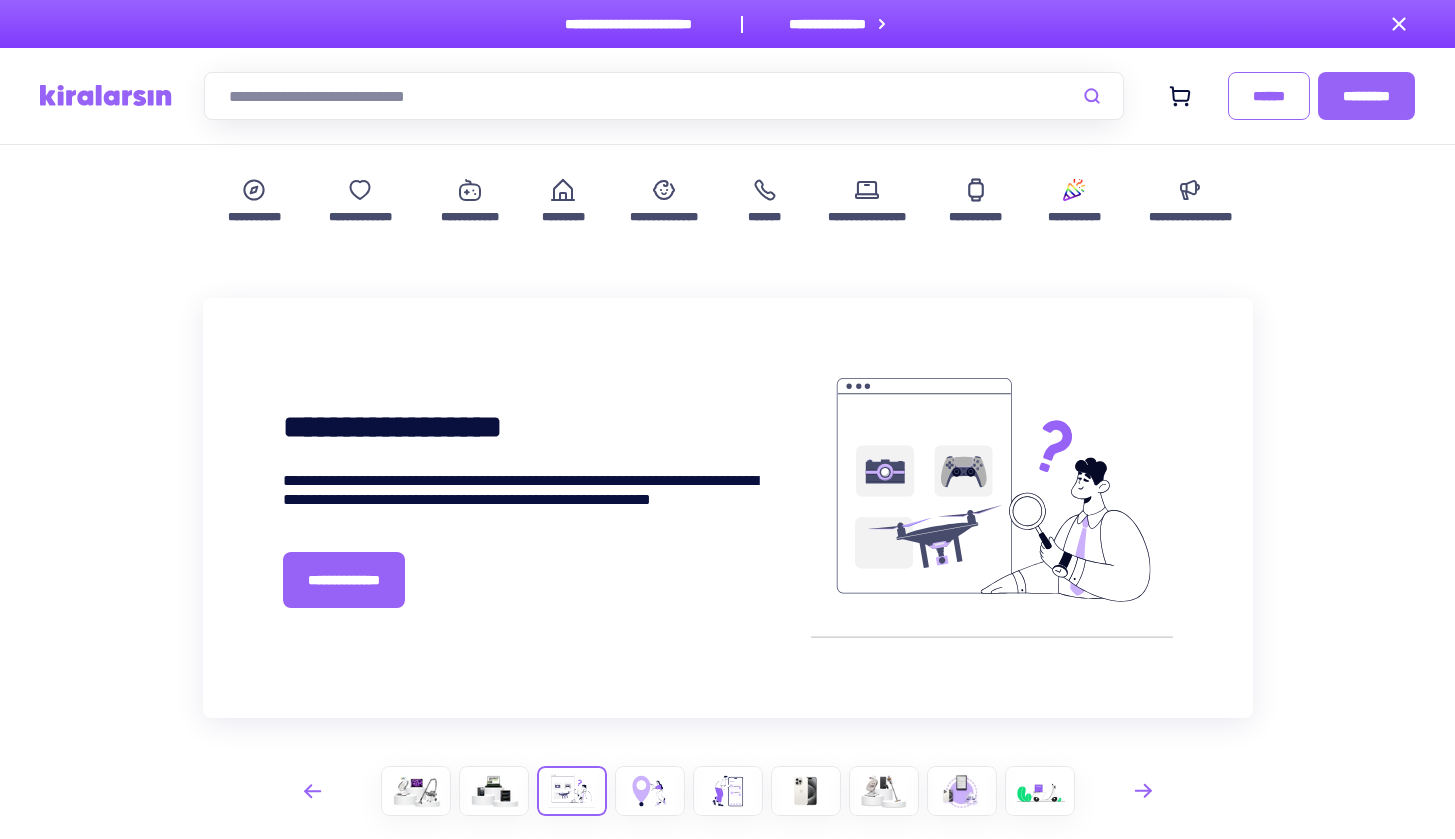 scroll, scrollTop: 732, scrollLeft: 0, axis: vertical 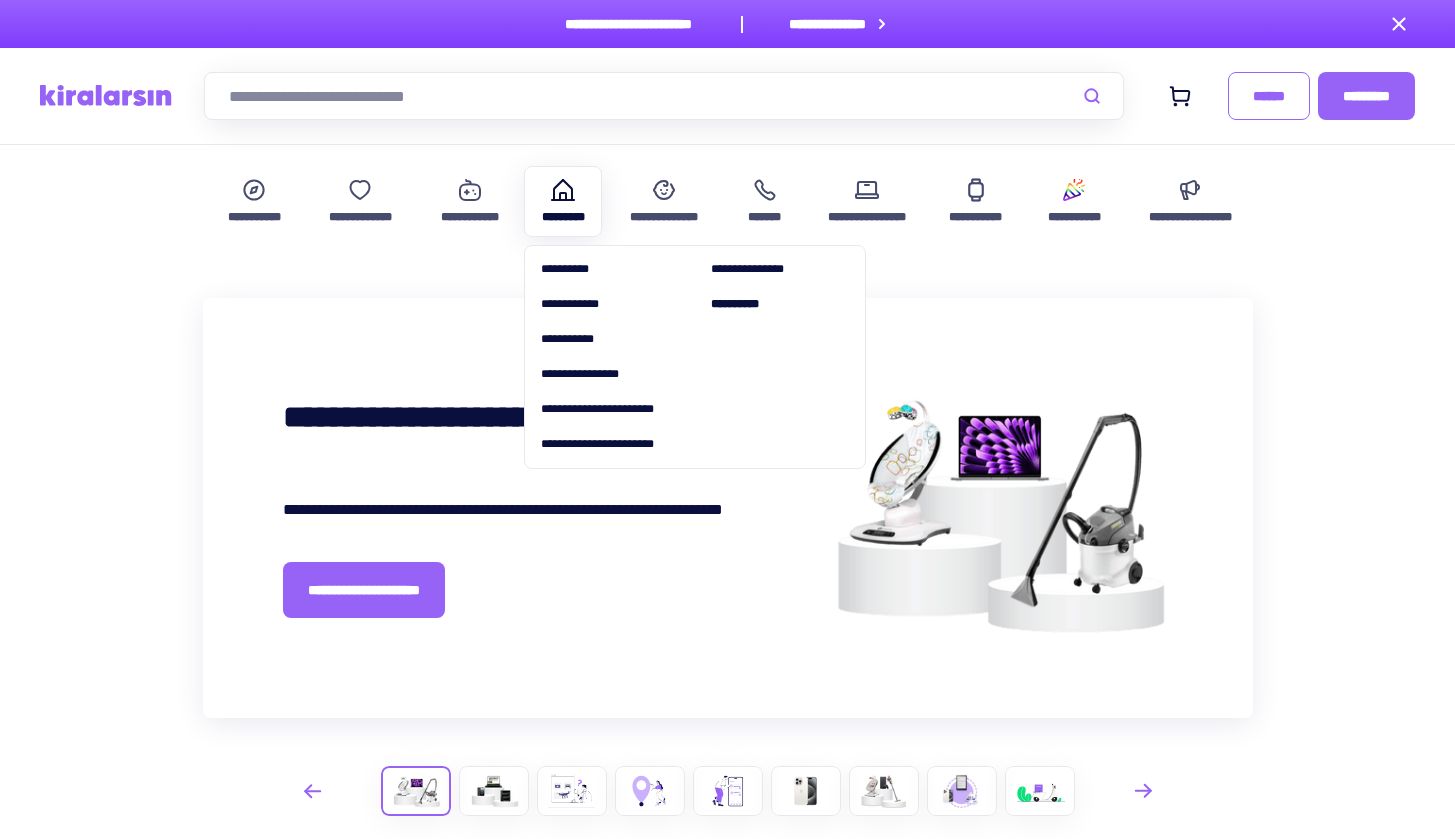 click 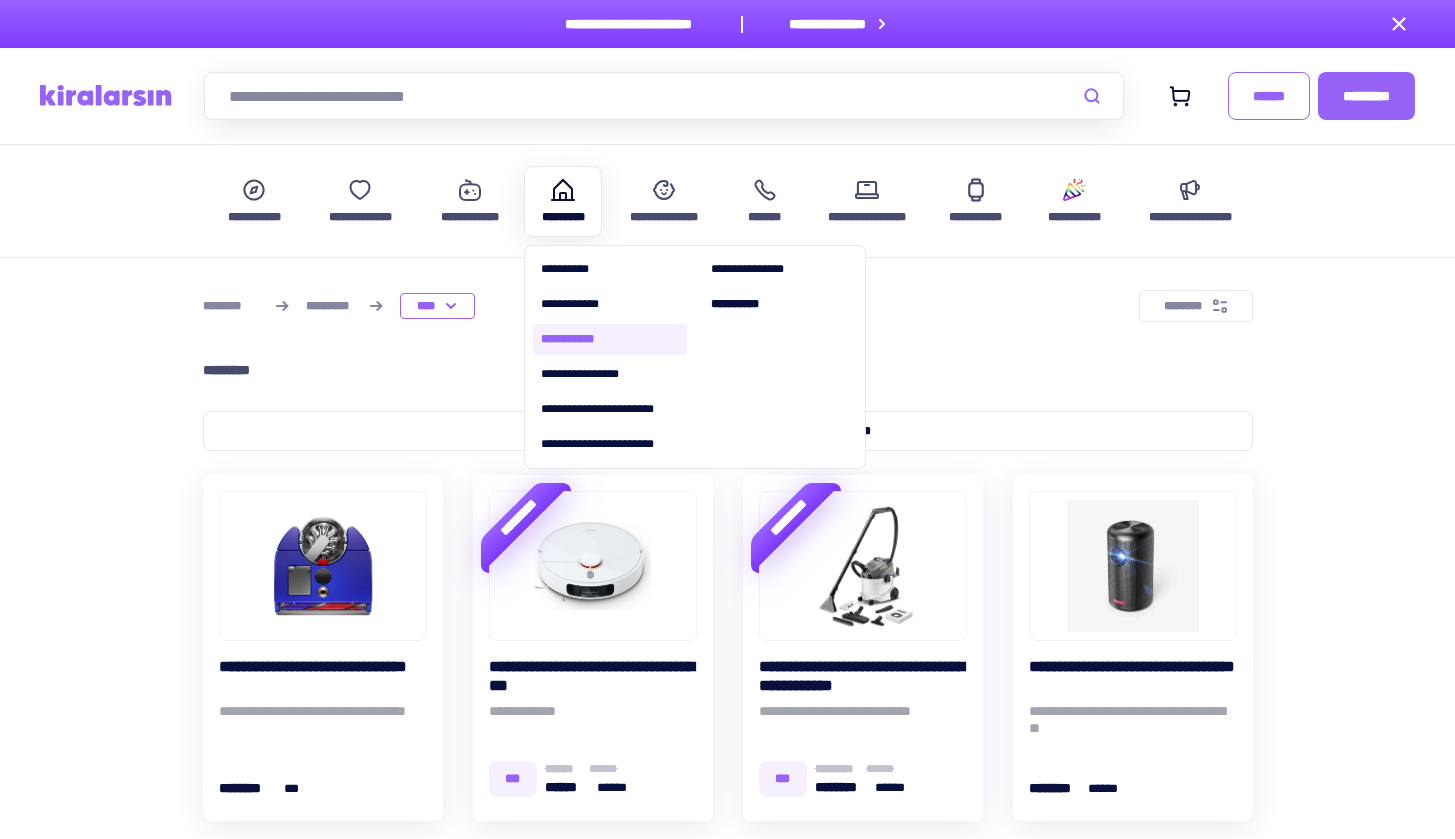 click on "**********" at bounding box center [610, 339] 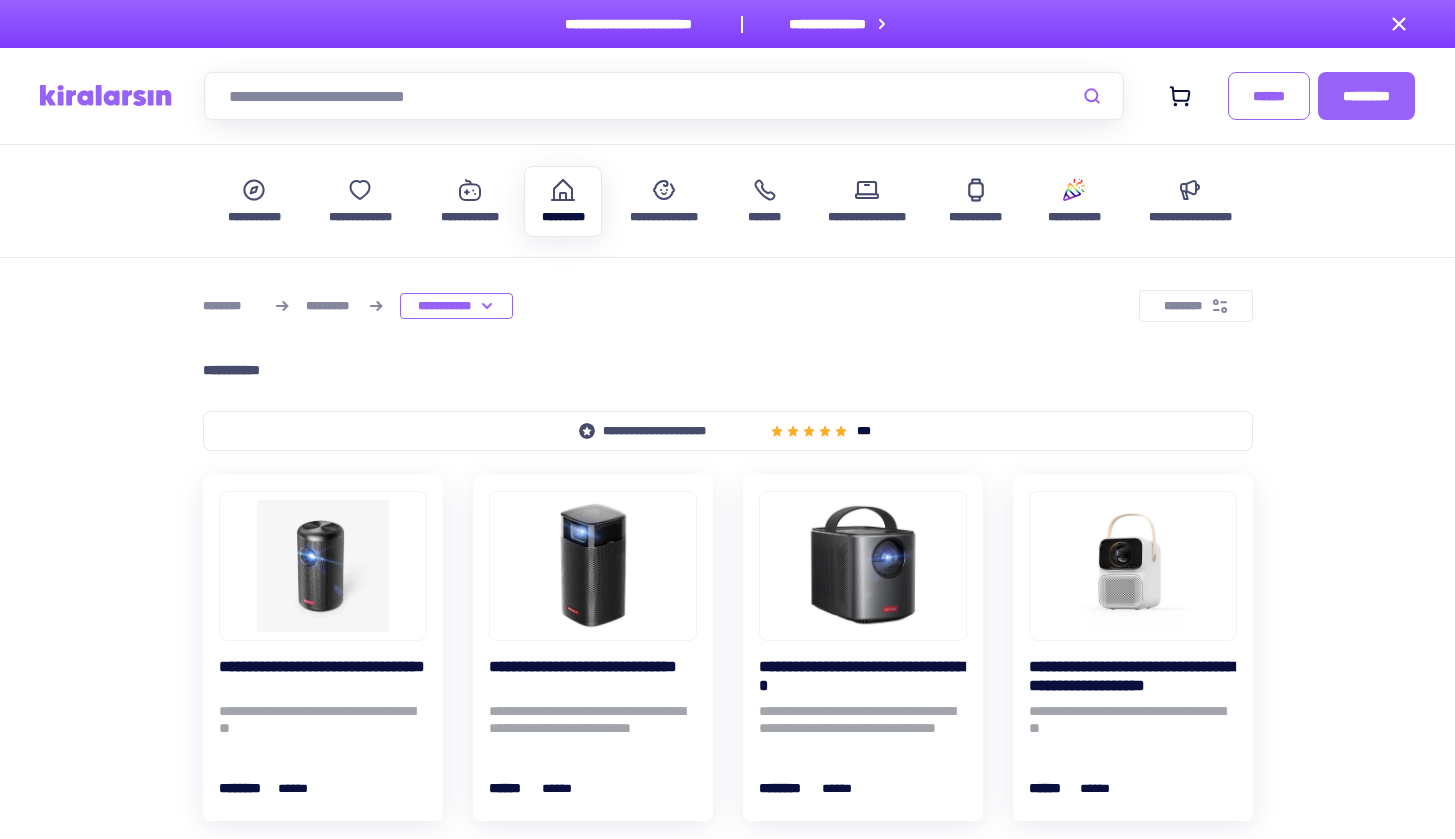 scroll, scrollTop: 36, scrollLeft: 0, axis: vertical 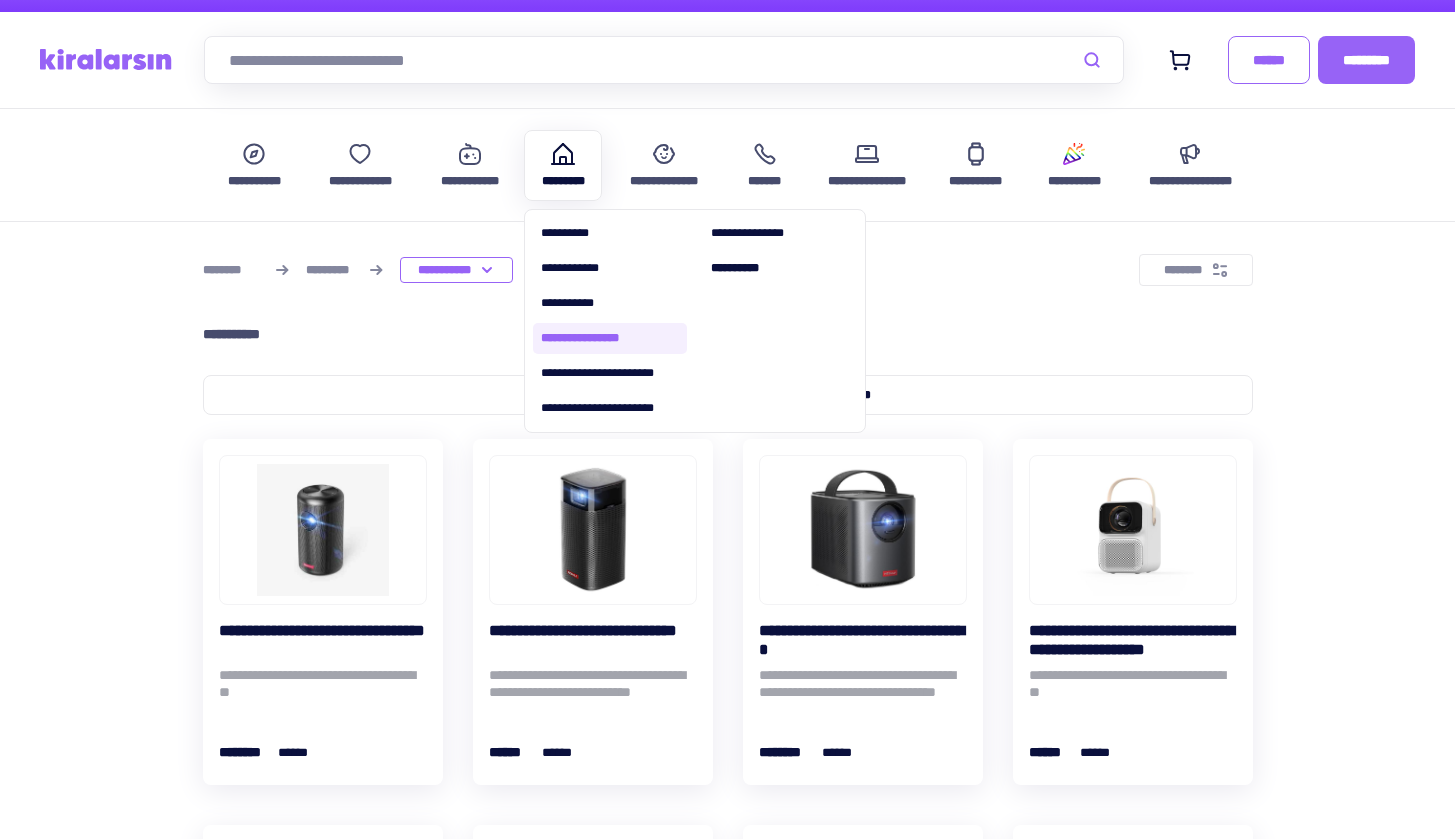 click on "**********" at bounding box center (610, 338) 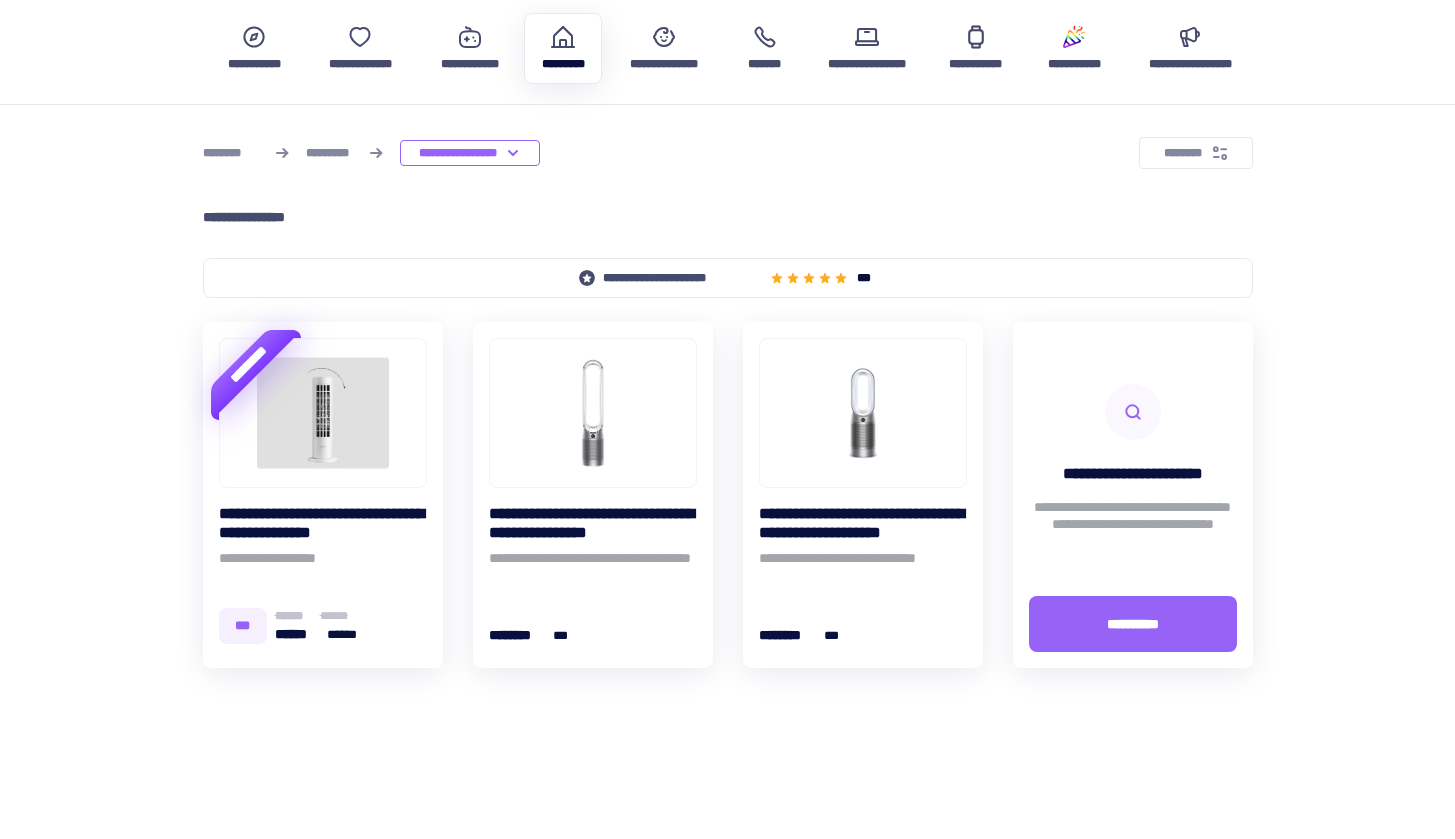 scroll, scrollTop: 0, scrollLeft: 0, axis: both 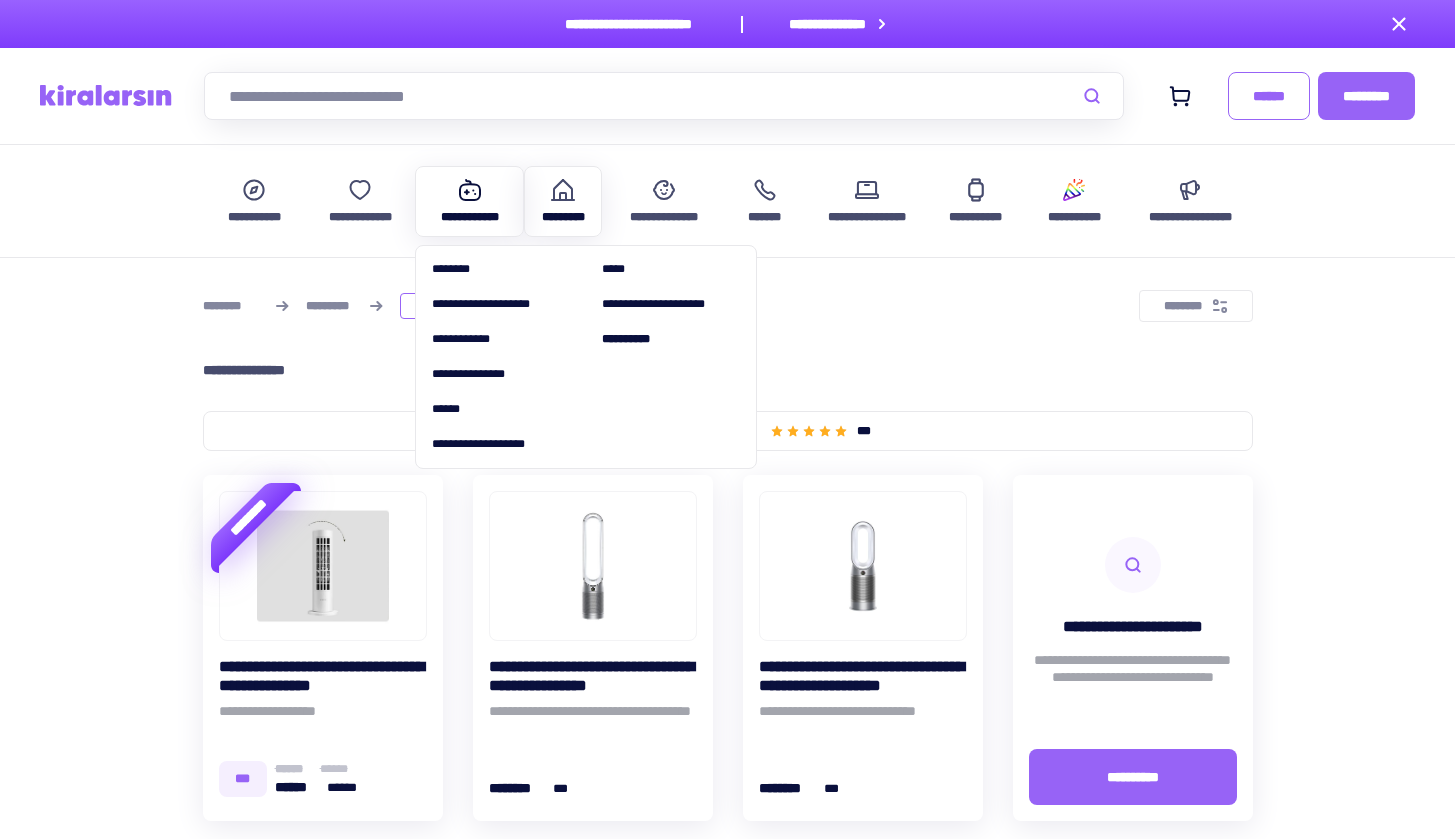 click on "**********" at bounding box center [470, 217] 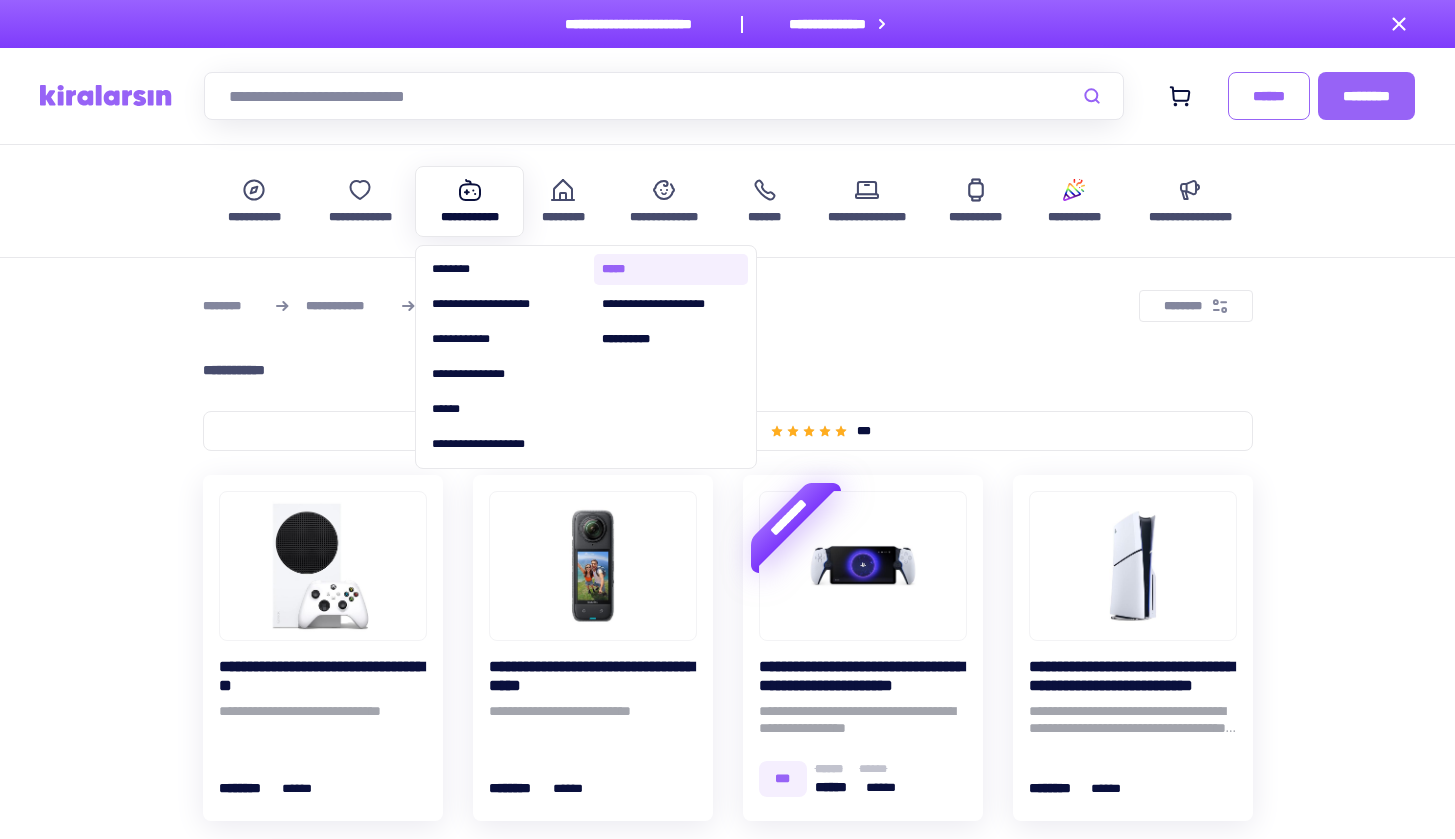 click on "*****" at bounding box center [671, 269] 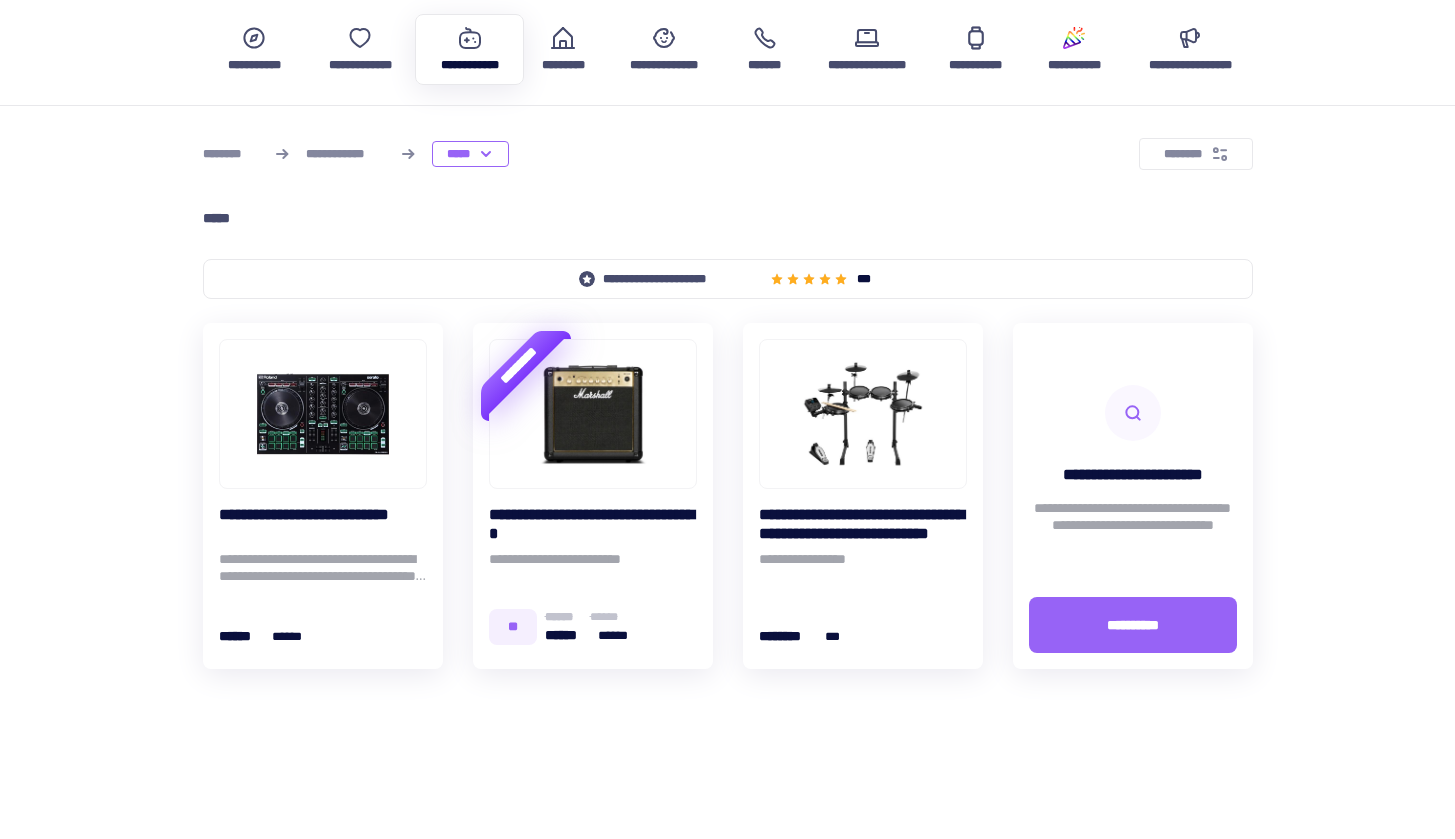 scroll, scrollTop: 0, scrollLeft: 0, axis: both 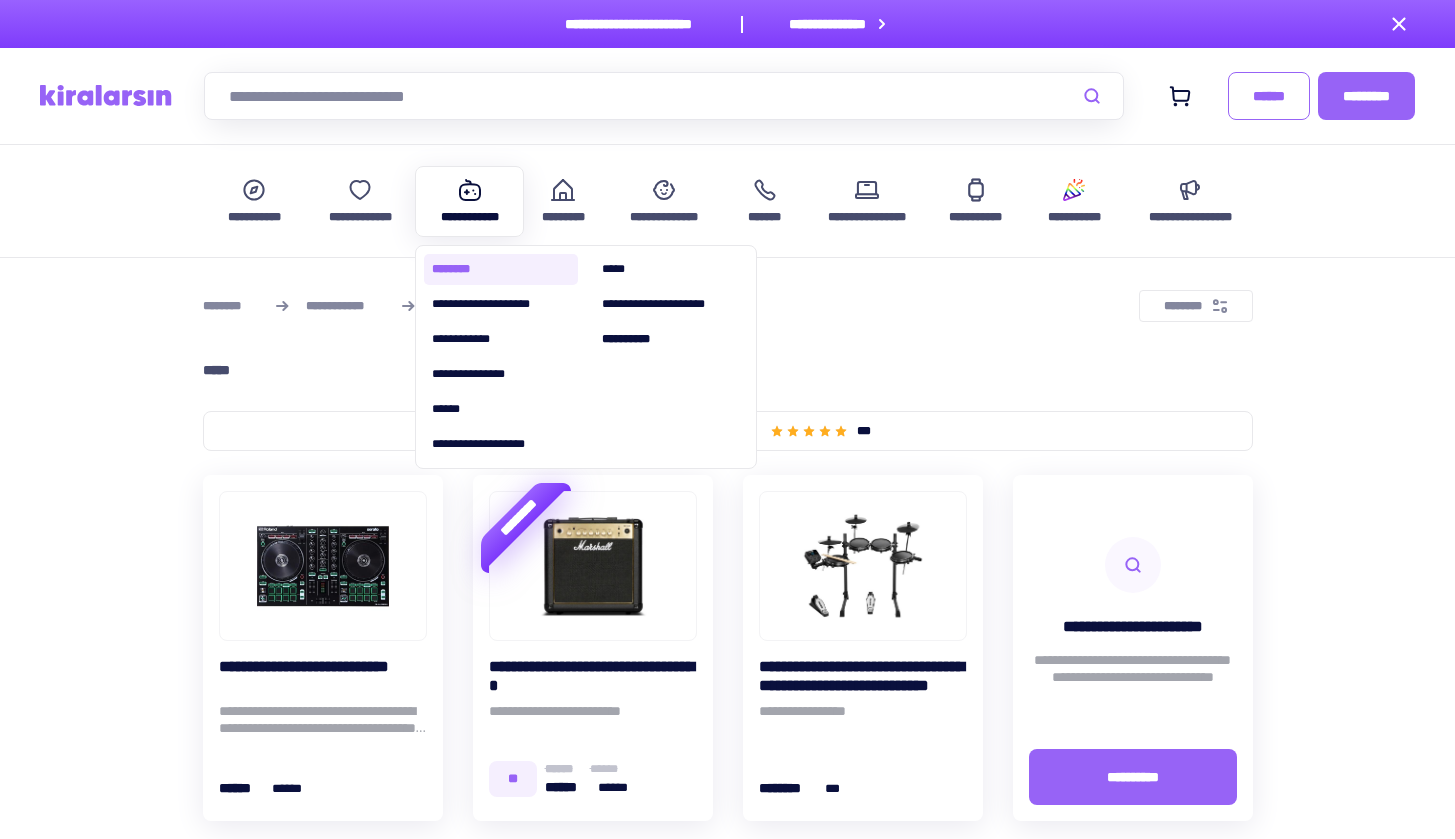 click on "********" at bounding box center (501, 269) 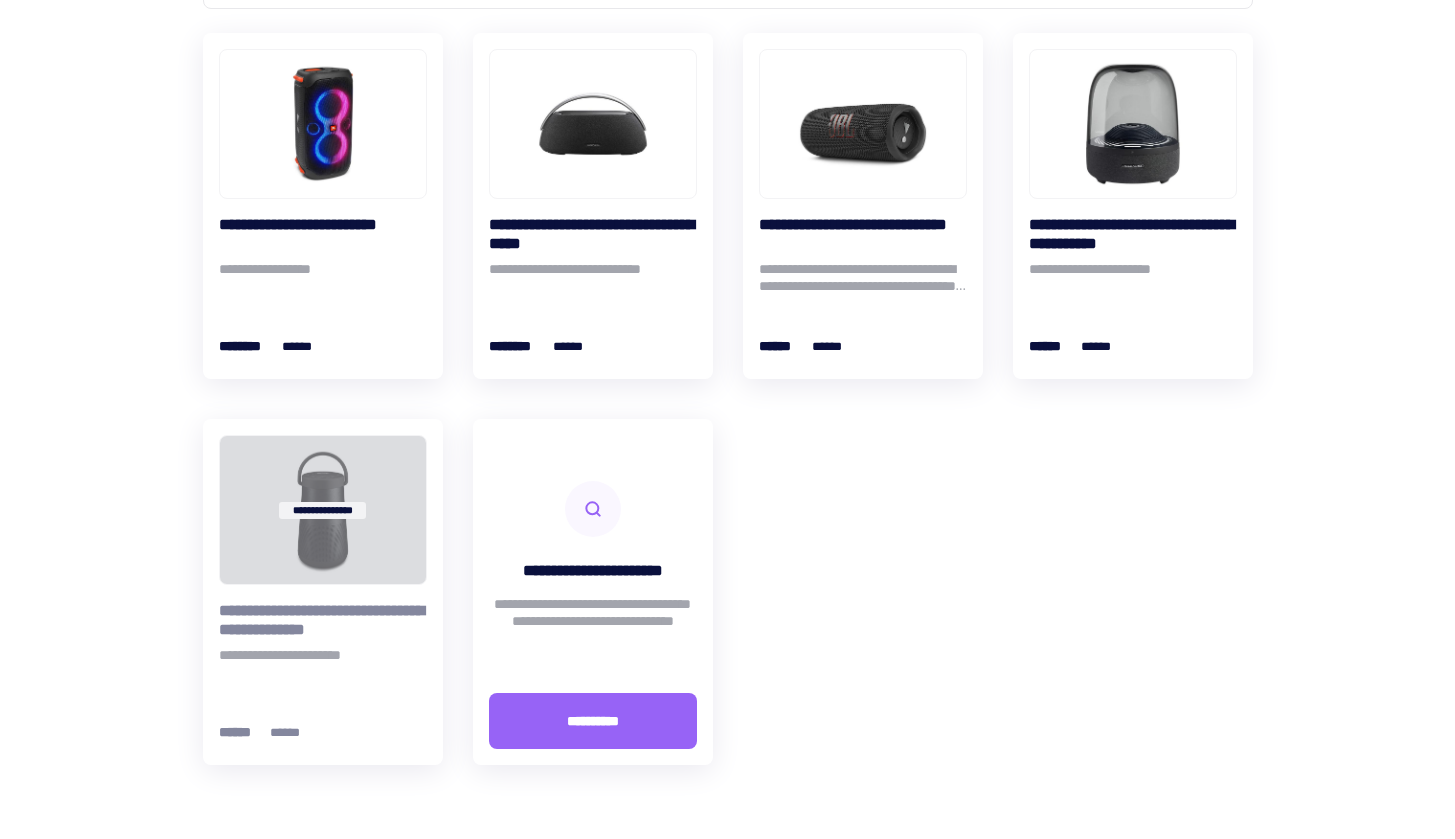 scroll, scrollTop: 521, scrollLeft: 0, axis: vertical 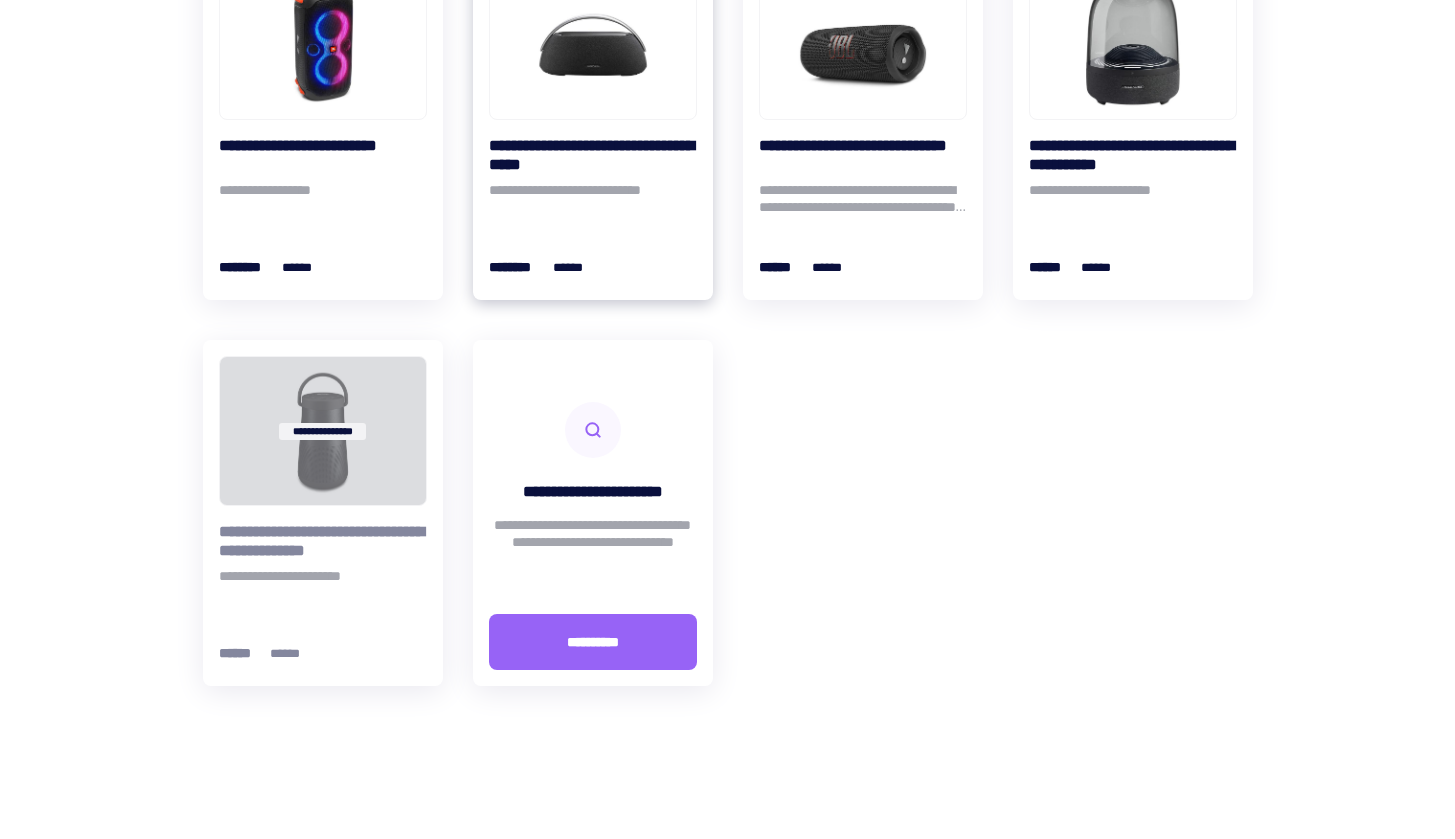 click at bounding box center [593, 45] 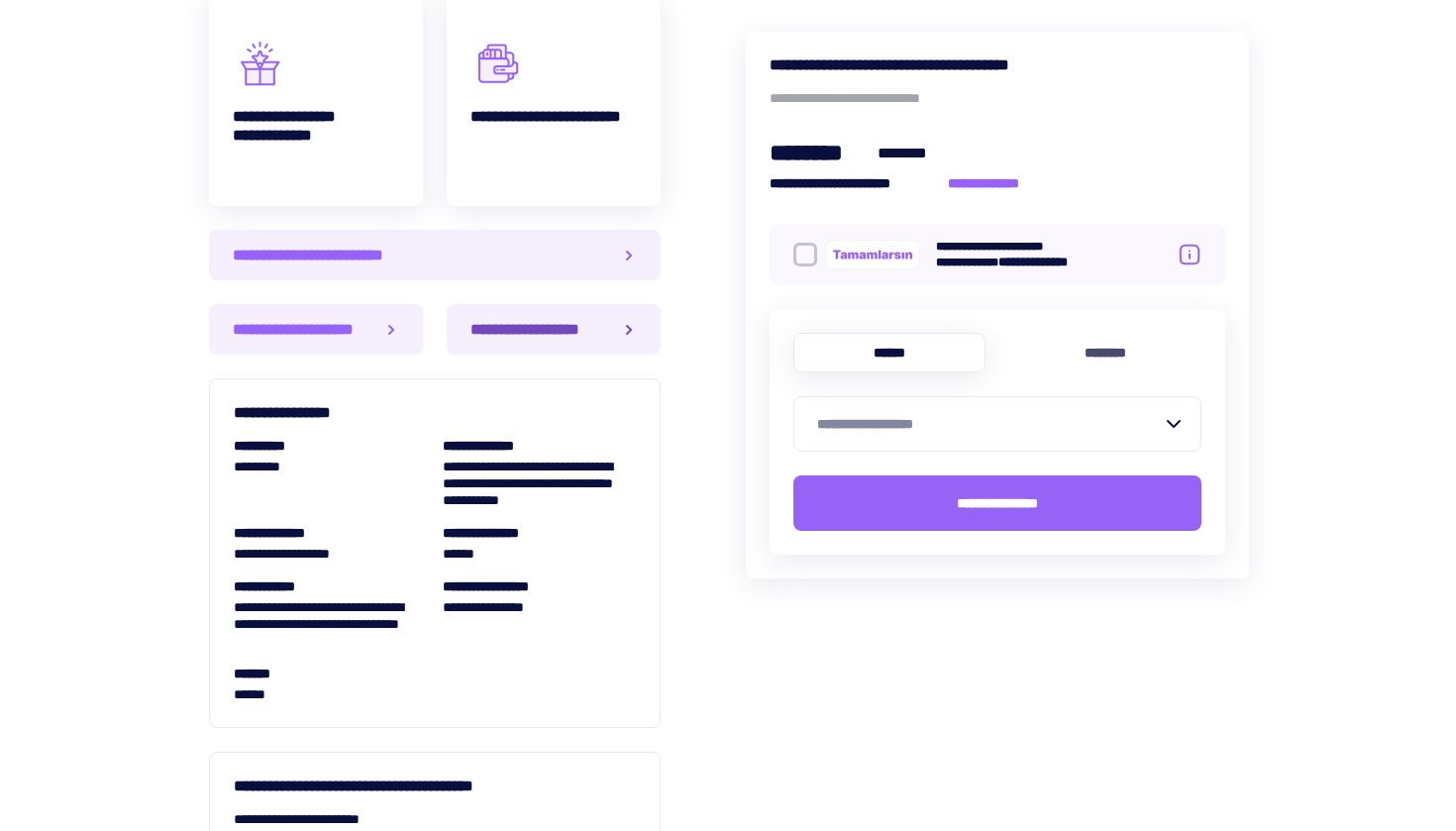 scroll, scrollTop: 1538, scrollLeft: 0, axis: vertical 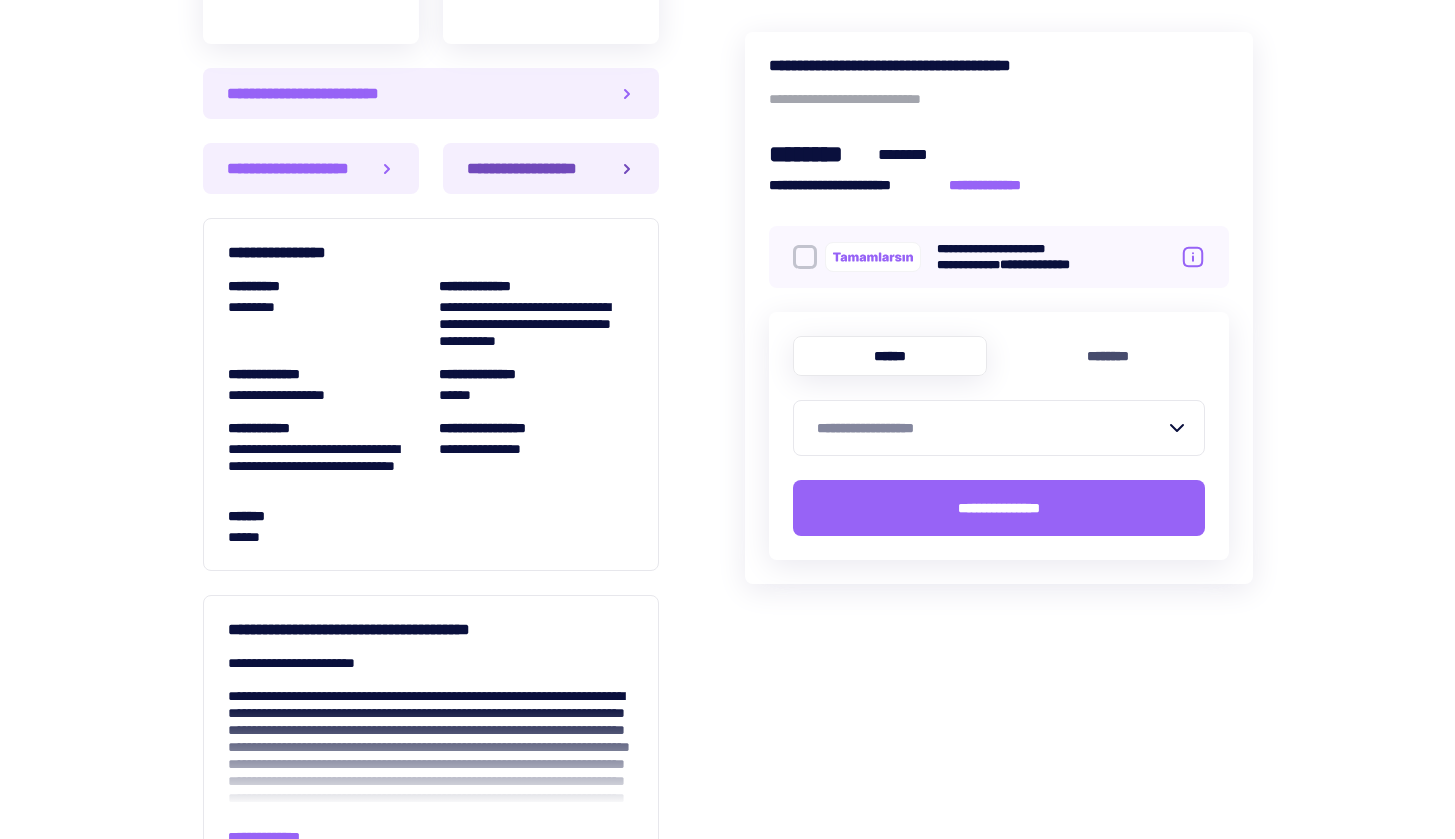 click on "**********" at bounding box center [551, 168] 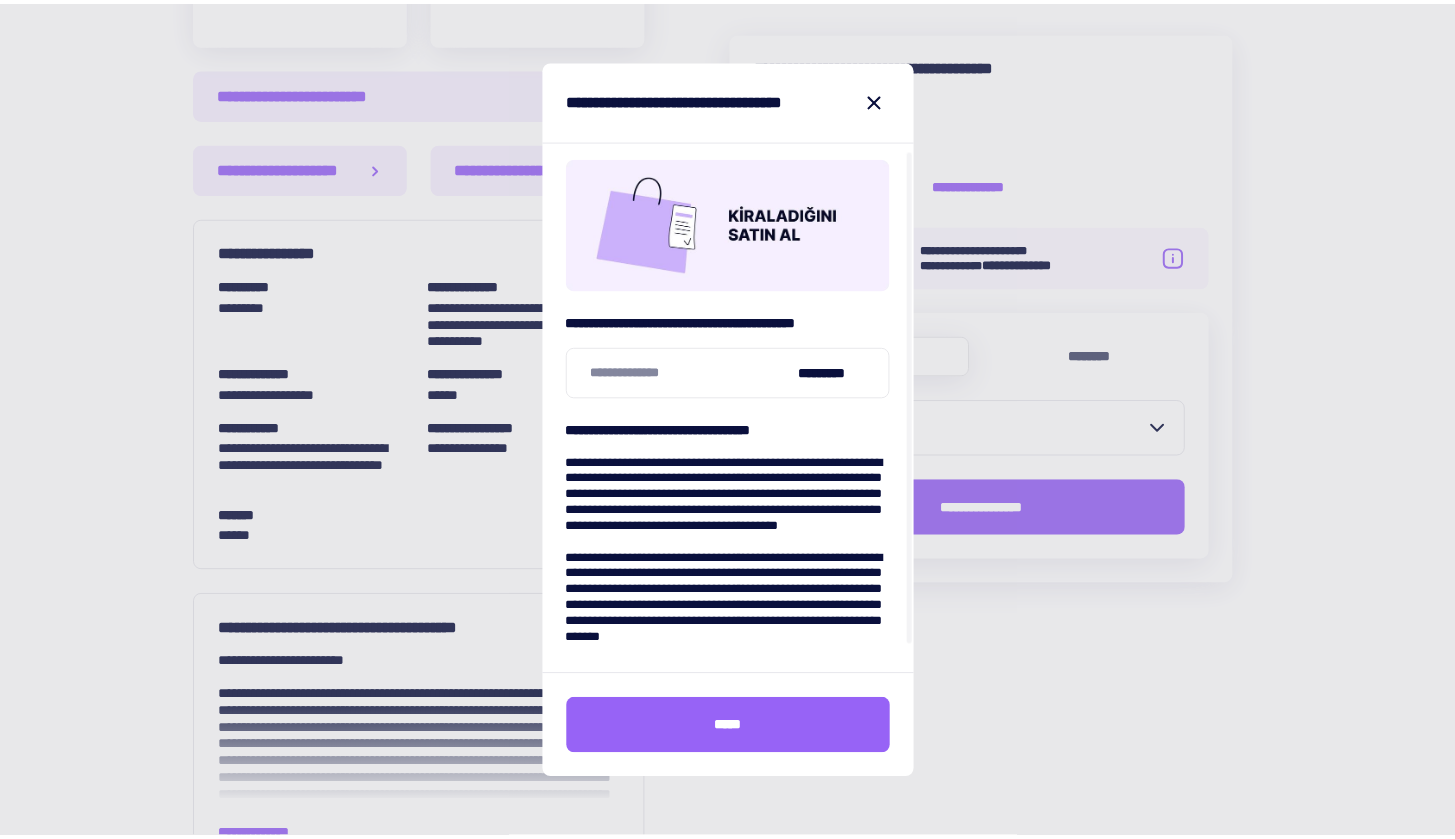 scroll, scrollTop: 36, scrollLeft: 0, axis: vertical 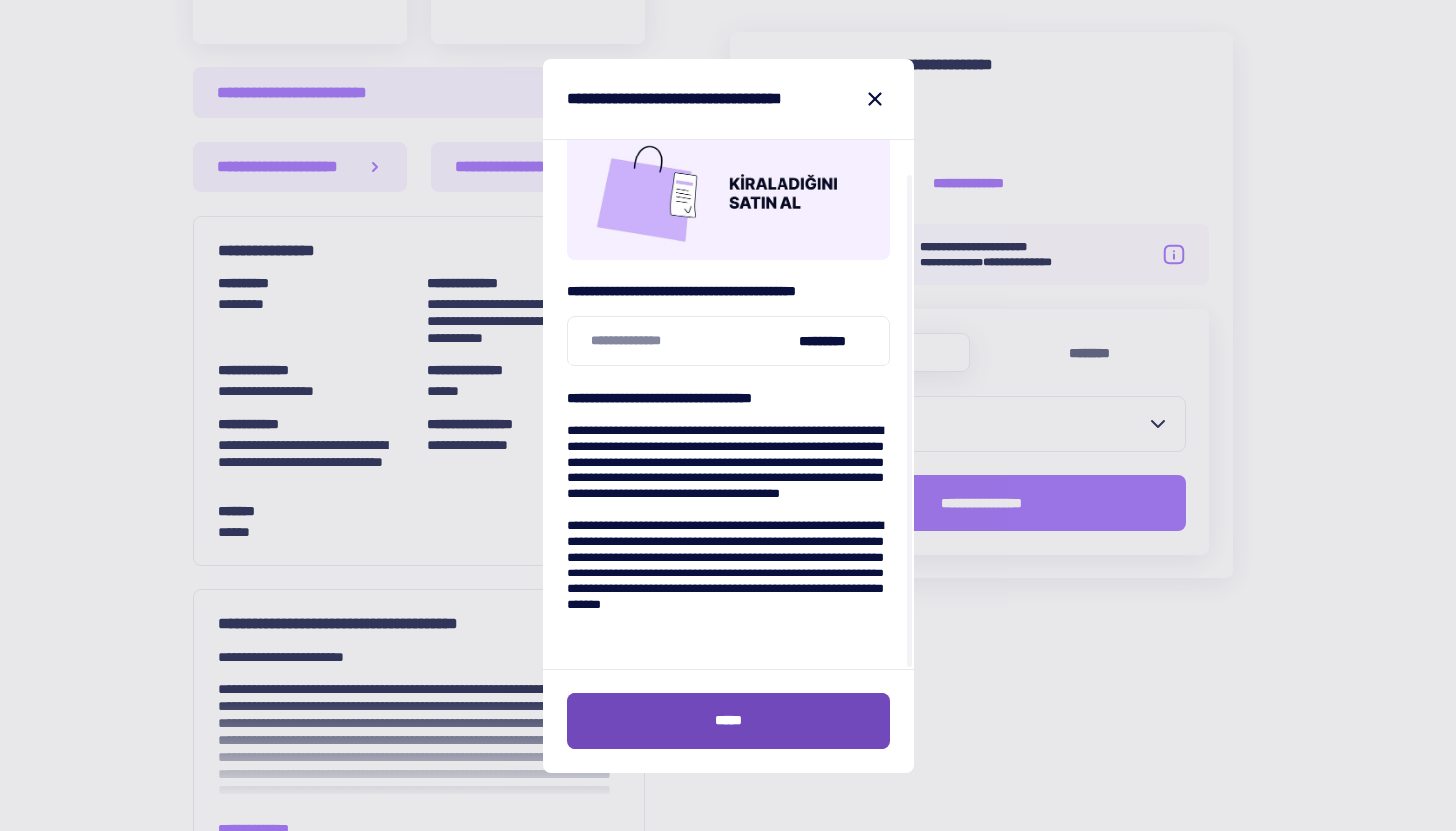 click on "*****" at bounding box center [728, 721] 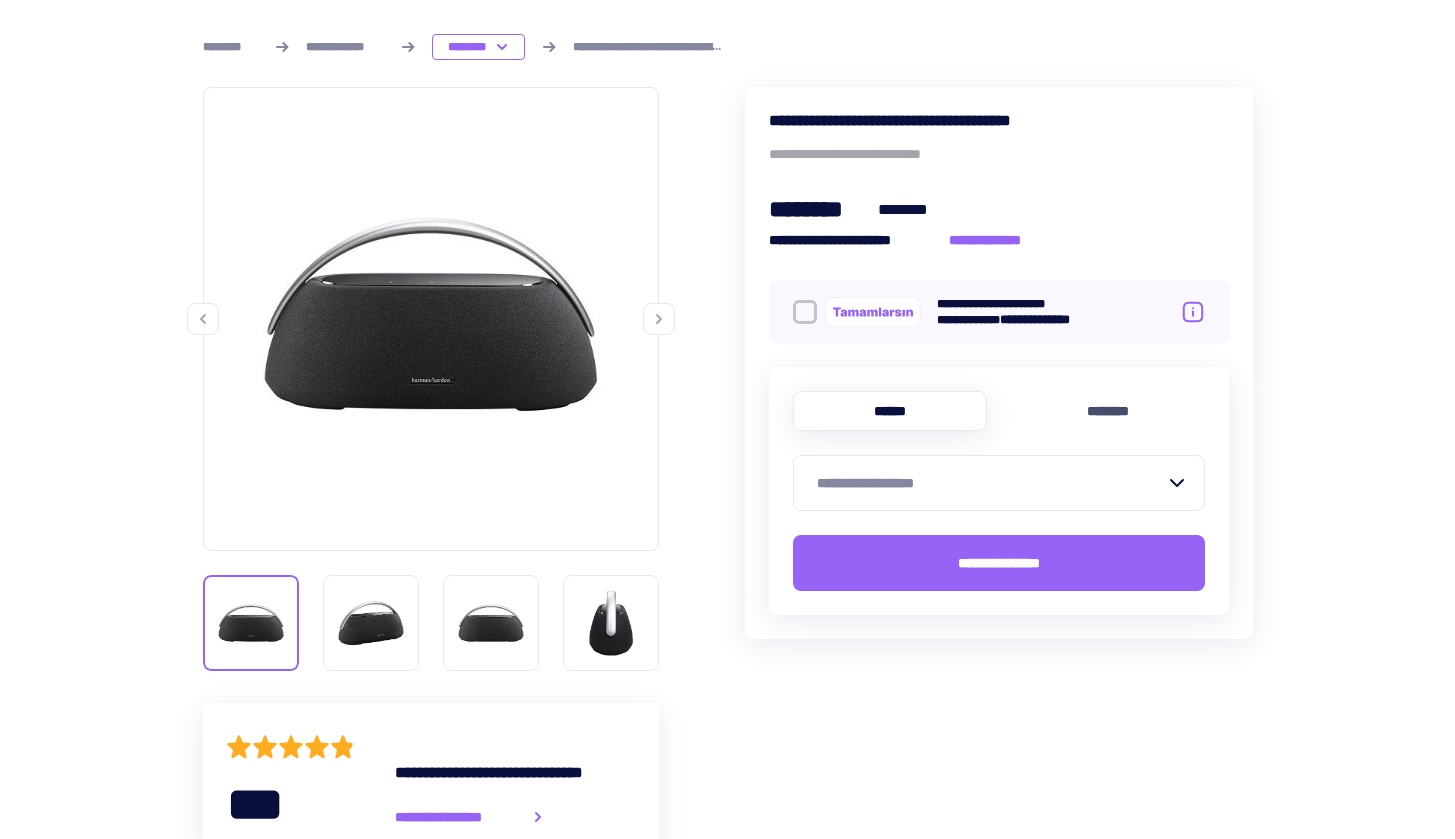 scroll, scrollTop: 0, scrollLeft: 0, axis: both 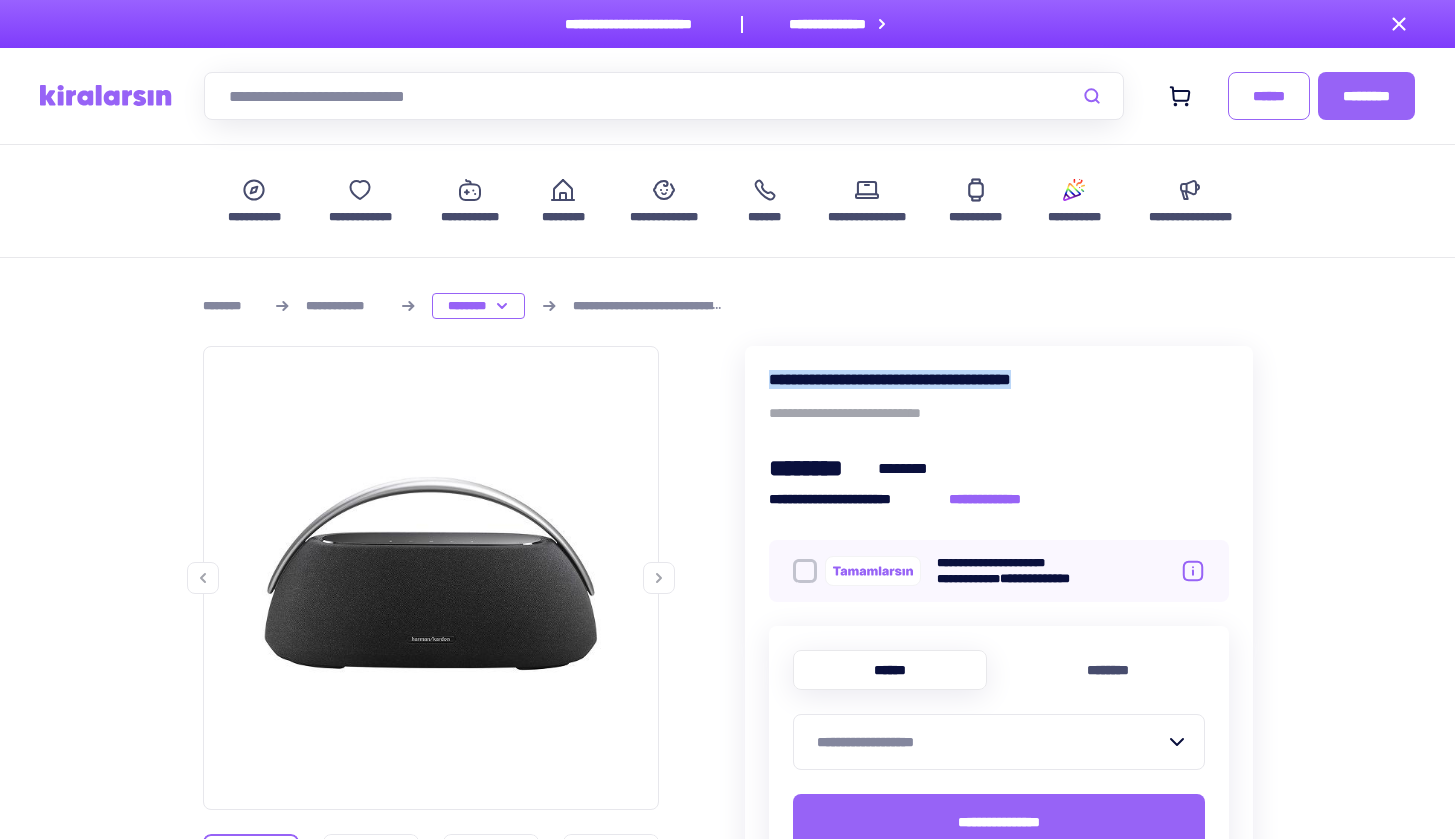 drag, startPoint x: 763, startPoint y: 379, endPoint x: 1121, endPoint y: 379, distance: 358 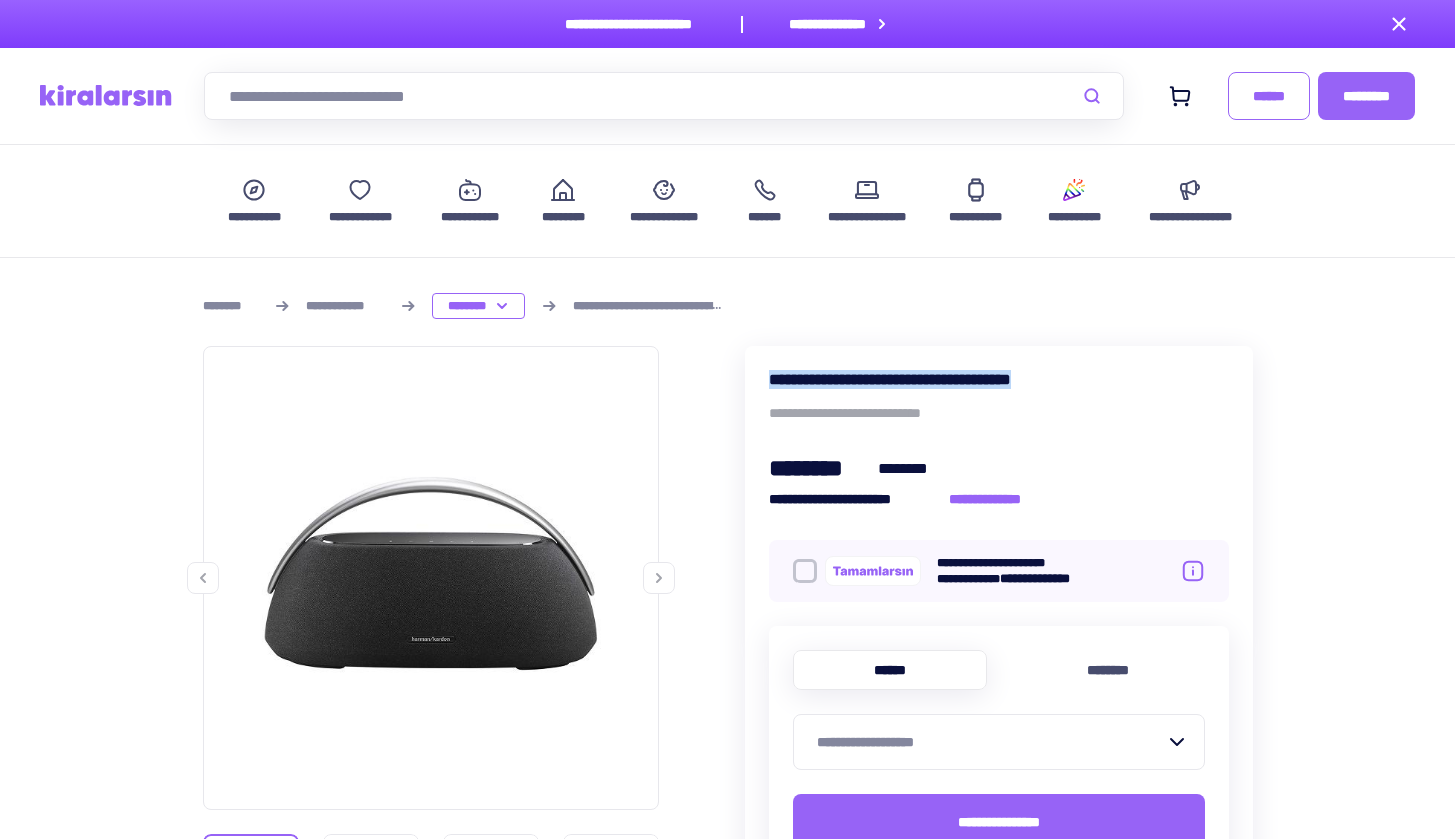 copy on "**********" 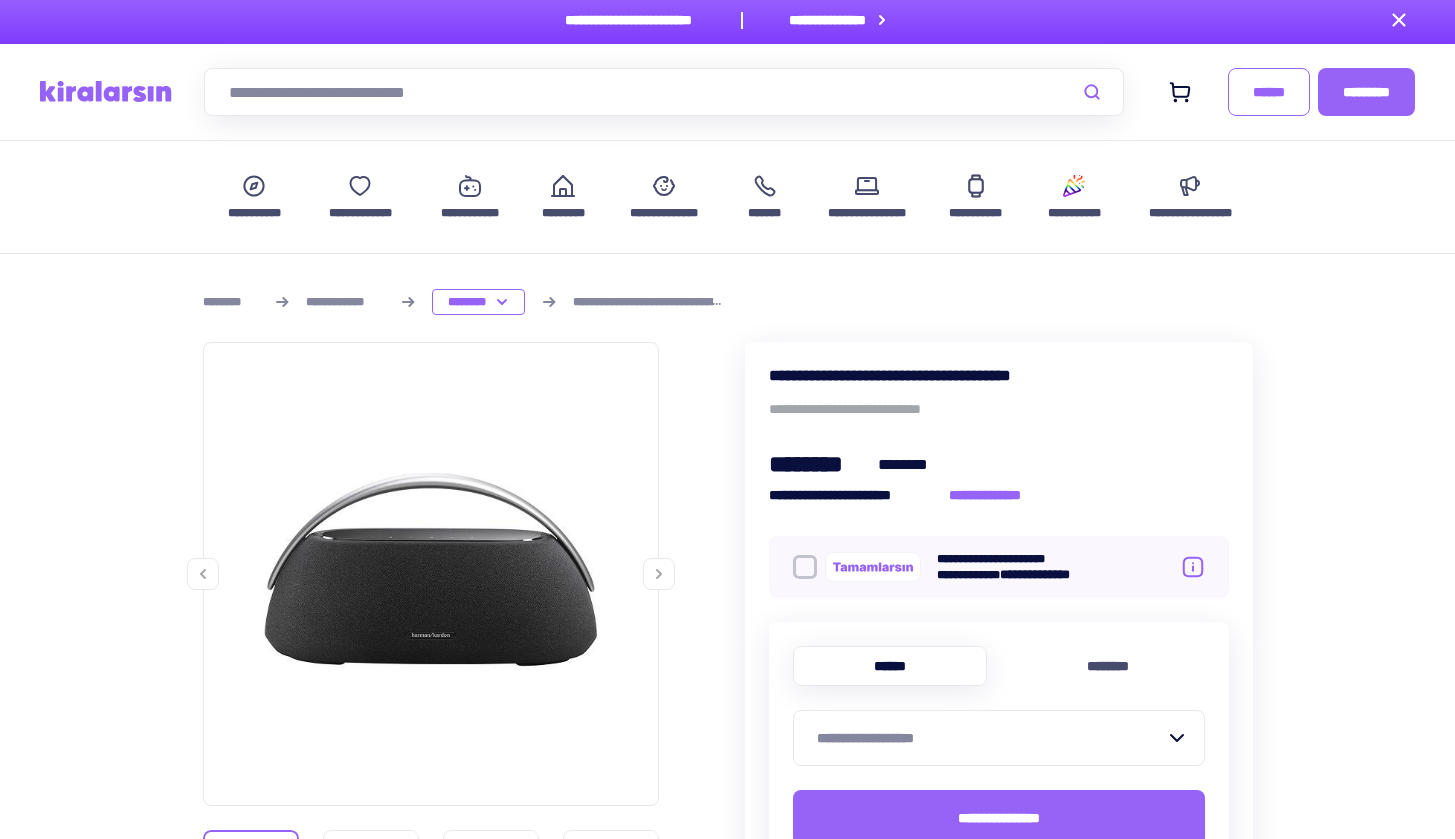 scroll, scrollTop: 8, scrollLeft: 0, axis: vertical 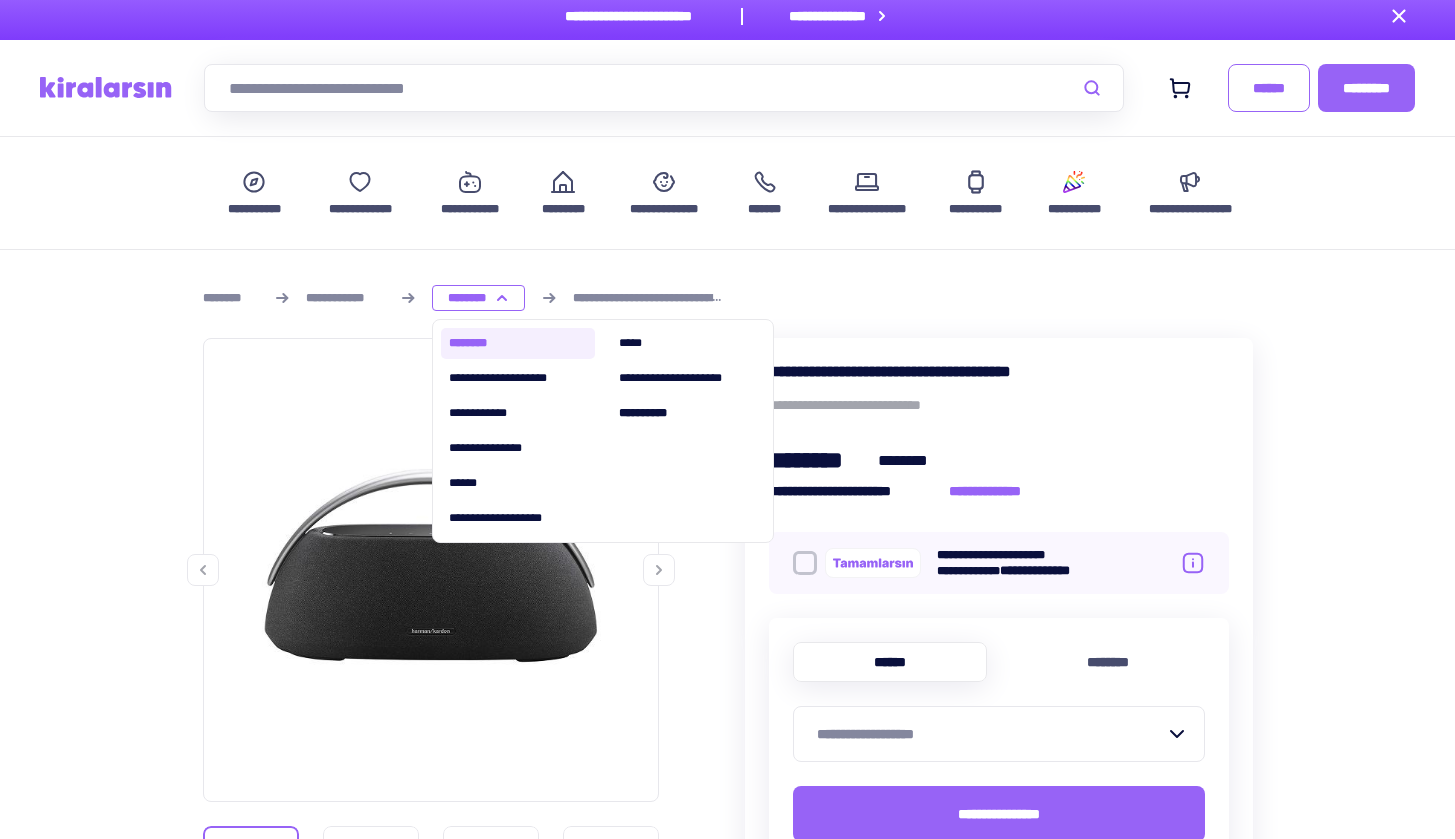 click on "********" at bounding box center [518, 343] 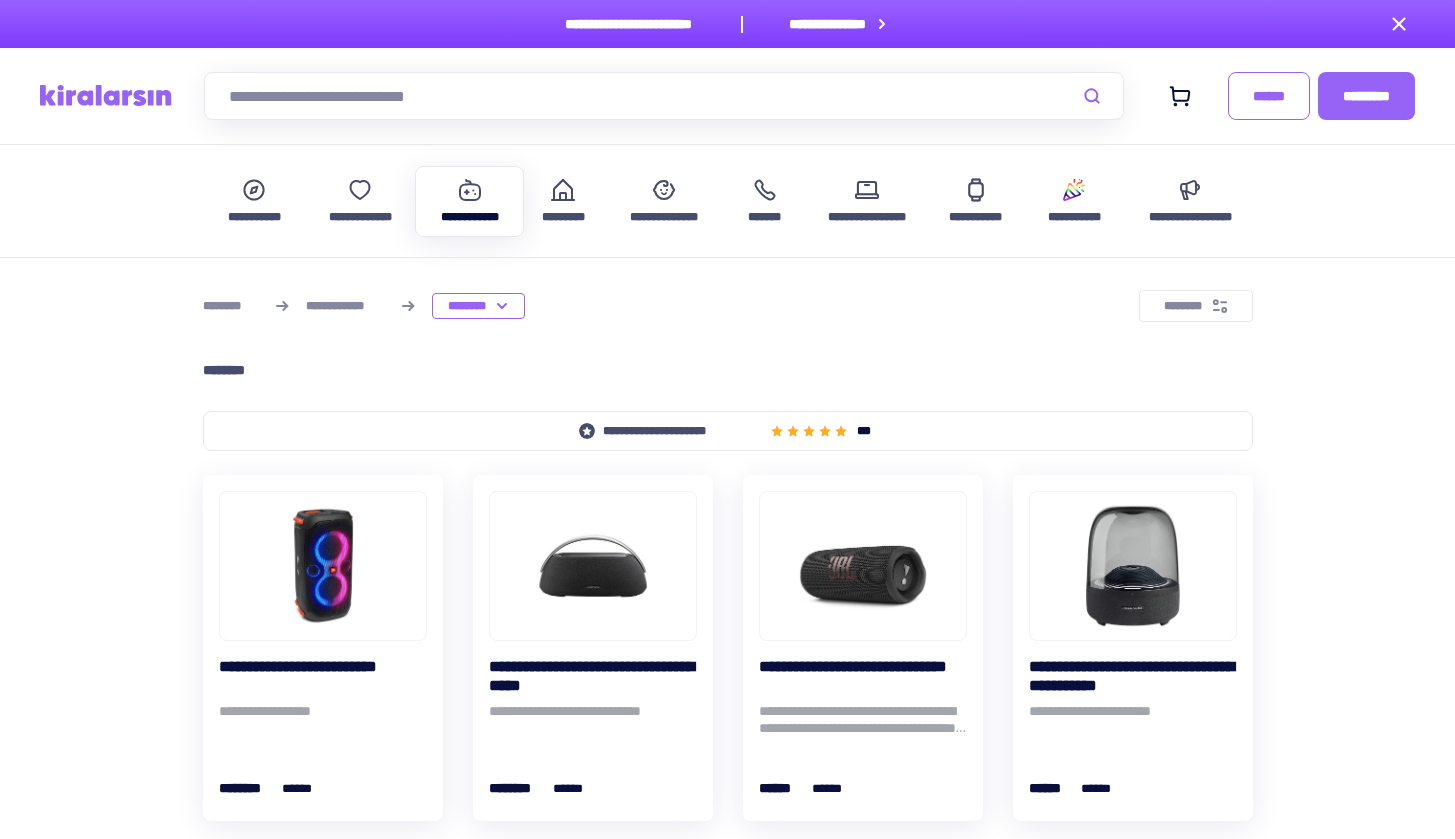 scroll, scrollTop: 129, scrollLeft: 0, axis: vertical 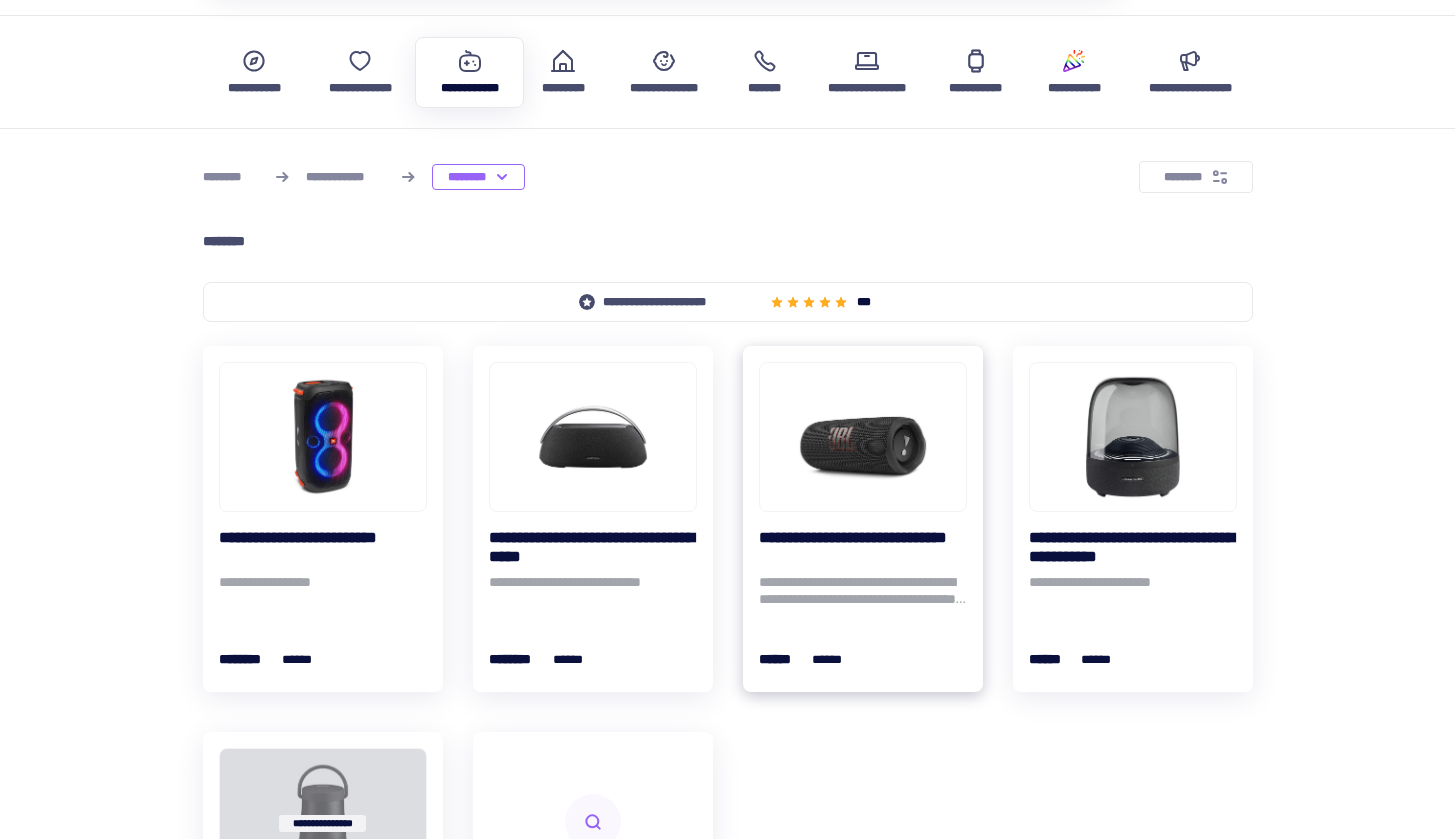 click at bounding box center (863, 437) 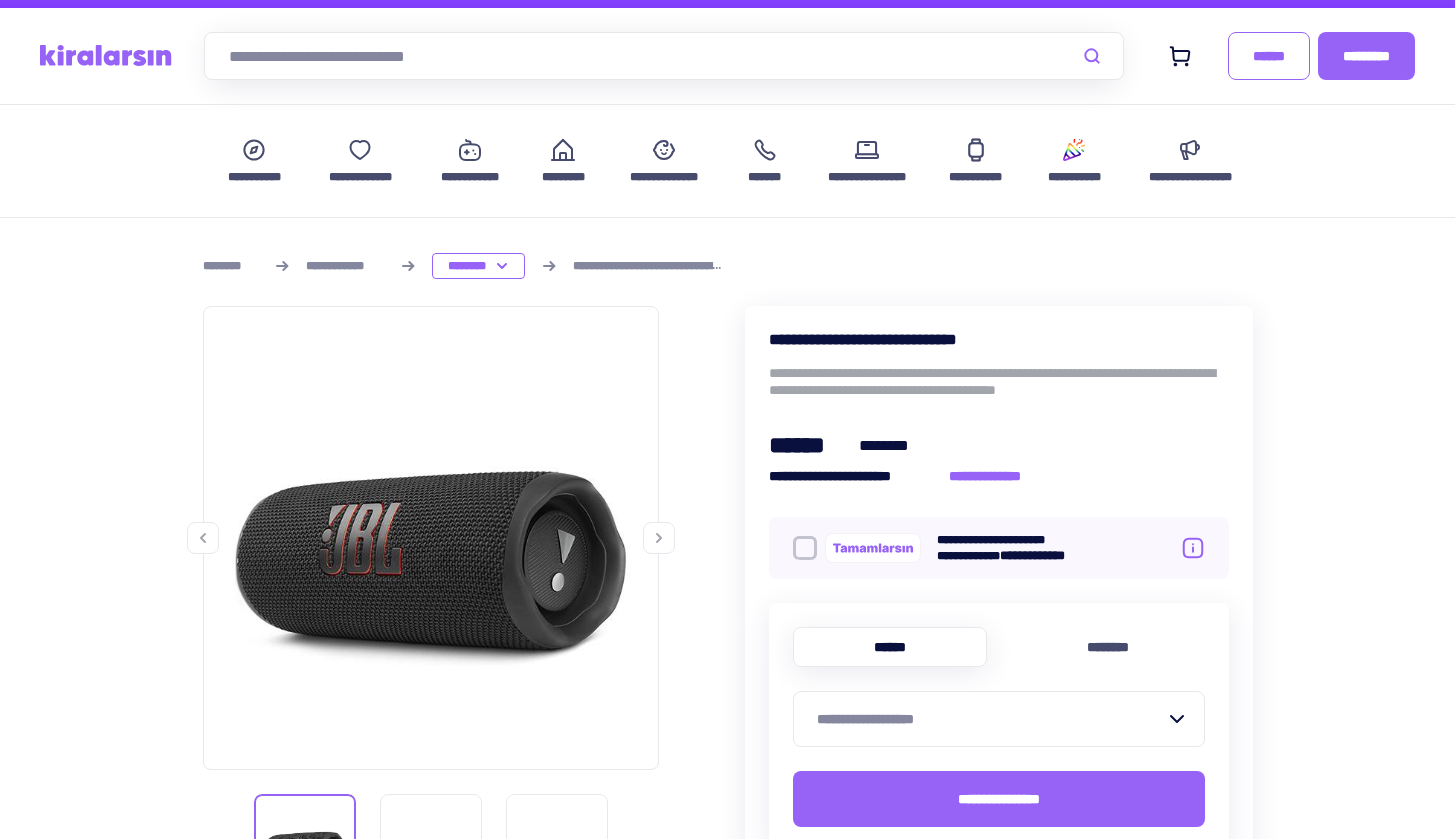scroll, scrollTop: 44, scrollLeft: 0, axis: vertical 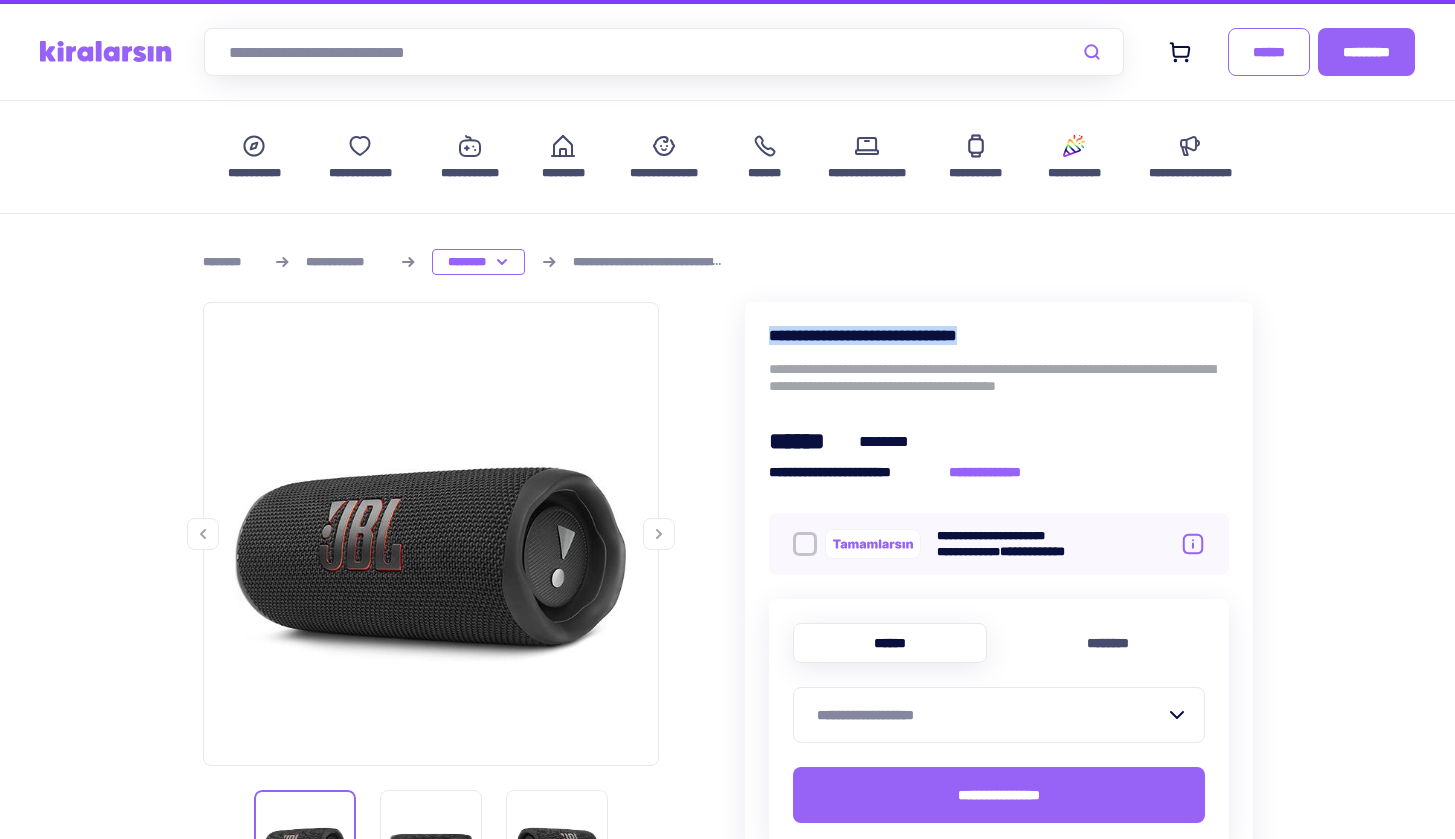drag, startPoint x: 767, startPoint y: 339, endPoint x: 1030, endPoint y: 337, distance: 263.0076 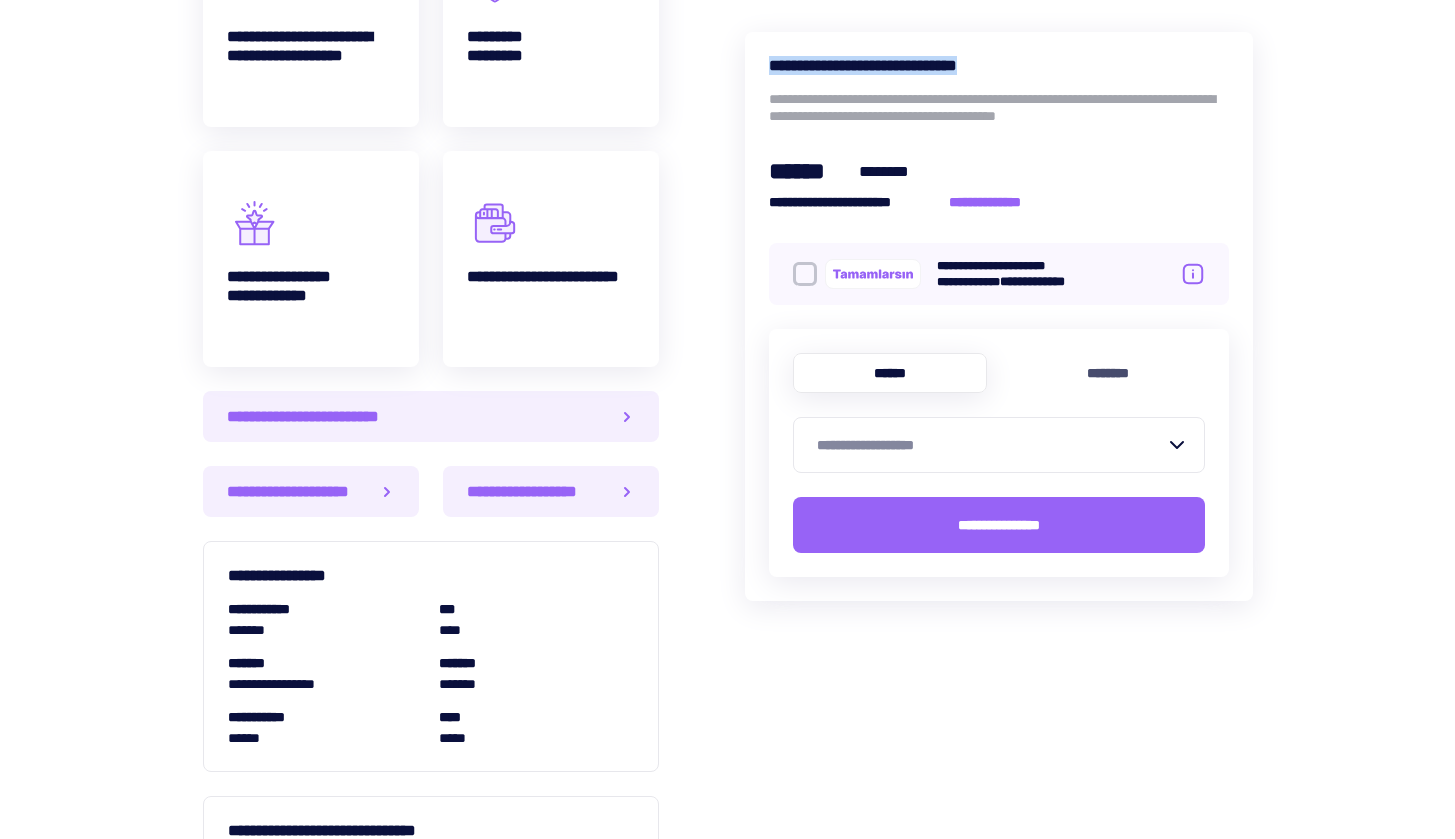 scroll, scrollTop: 1387, scrollLeft: 0, axis: vertical 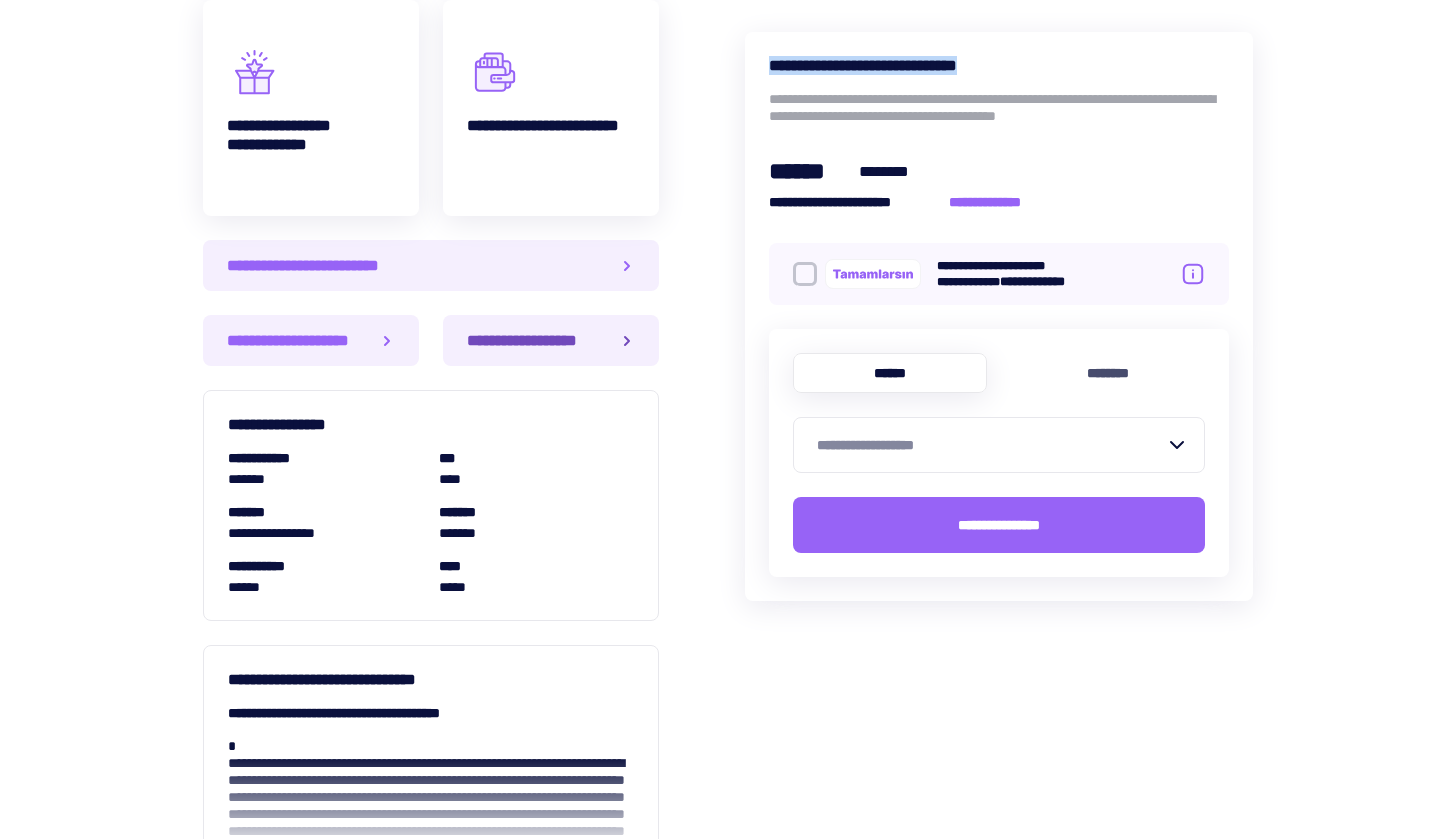 click on "**********" at bounding box center [530, 340] 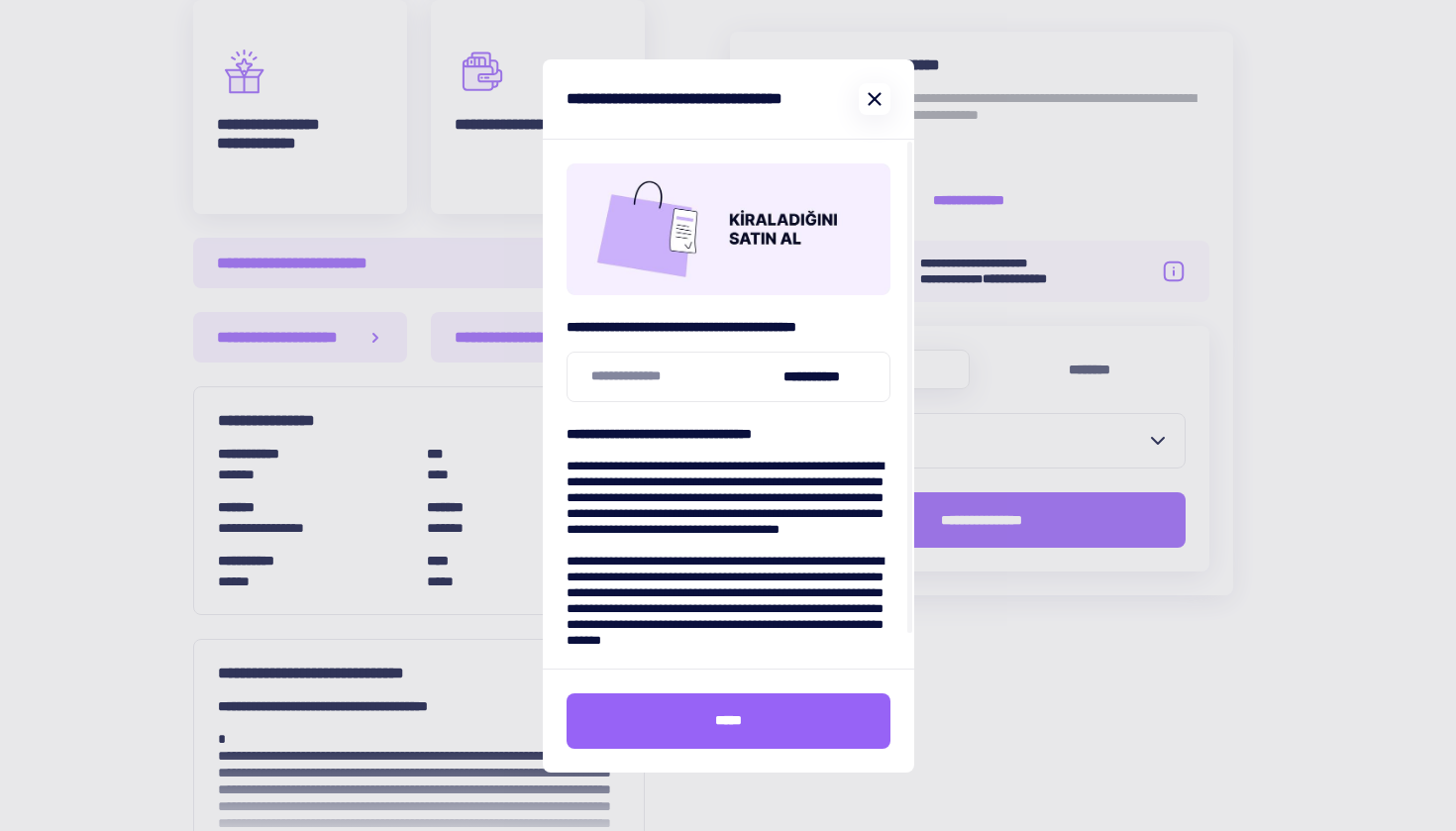 click 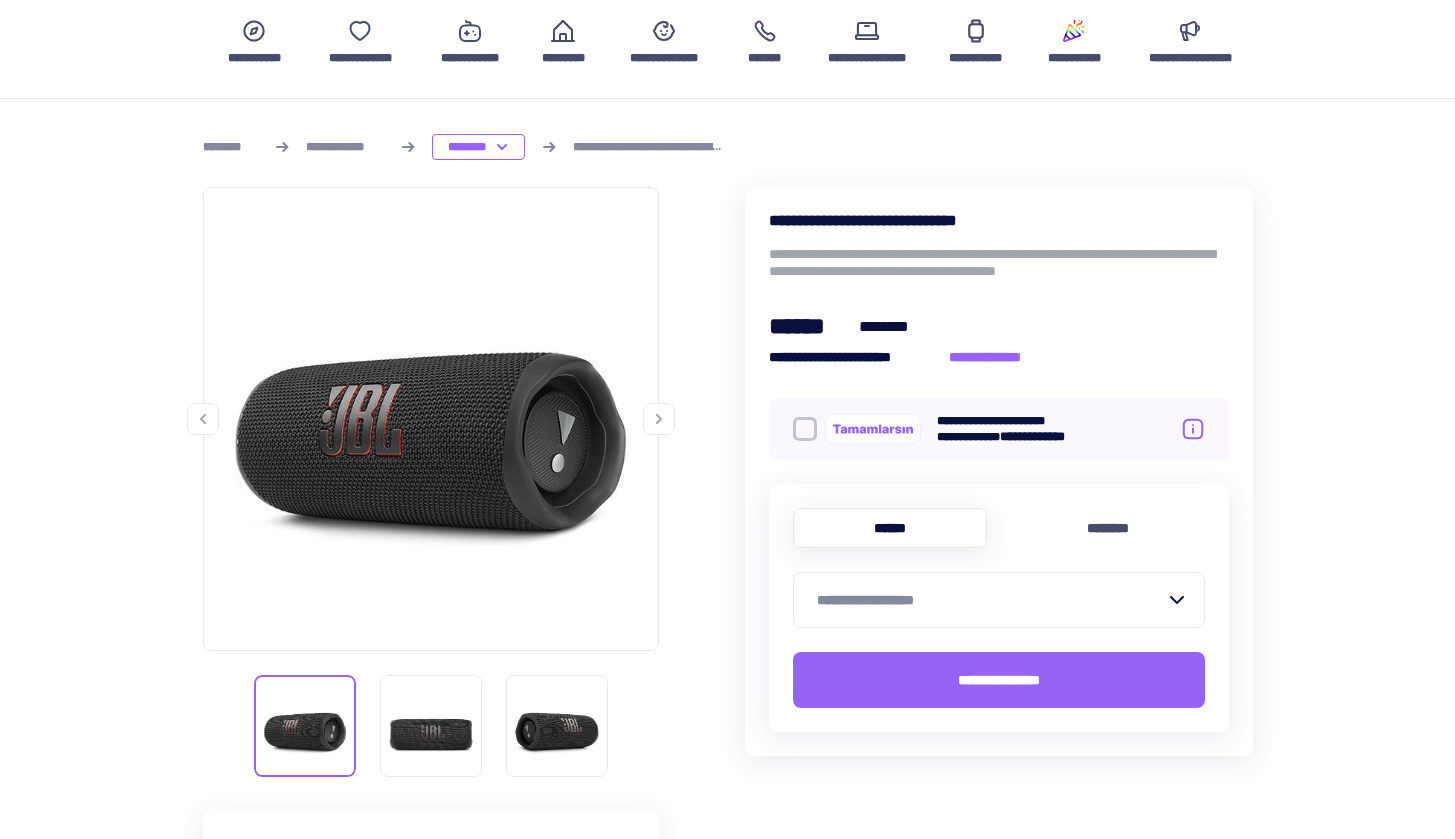 scroll, scrollTop: 0, scrollLeft: 0, axis: both 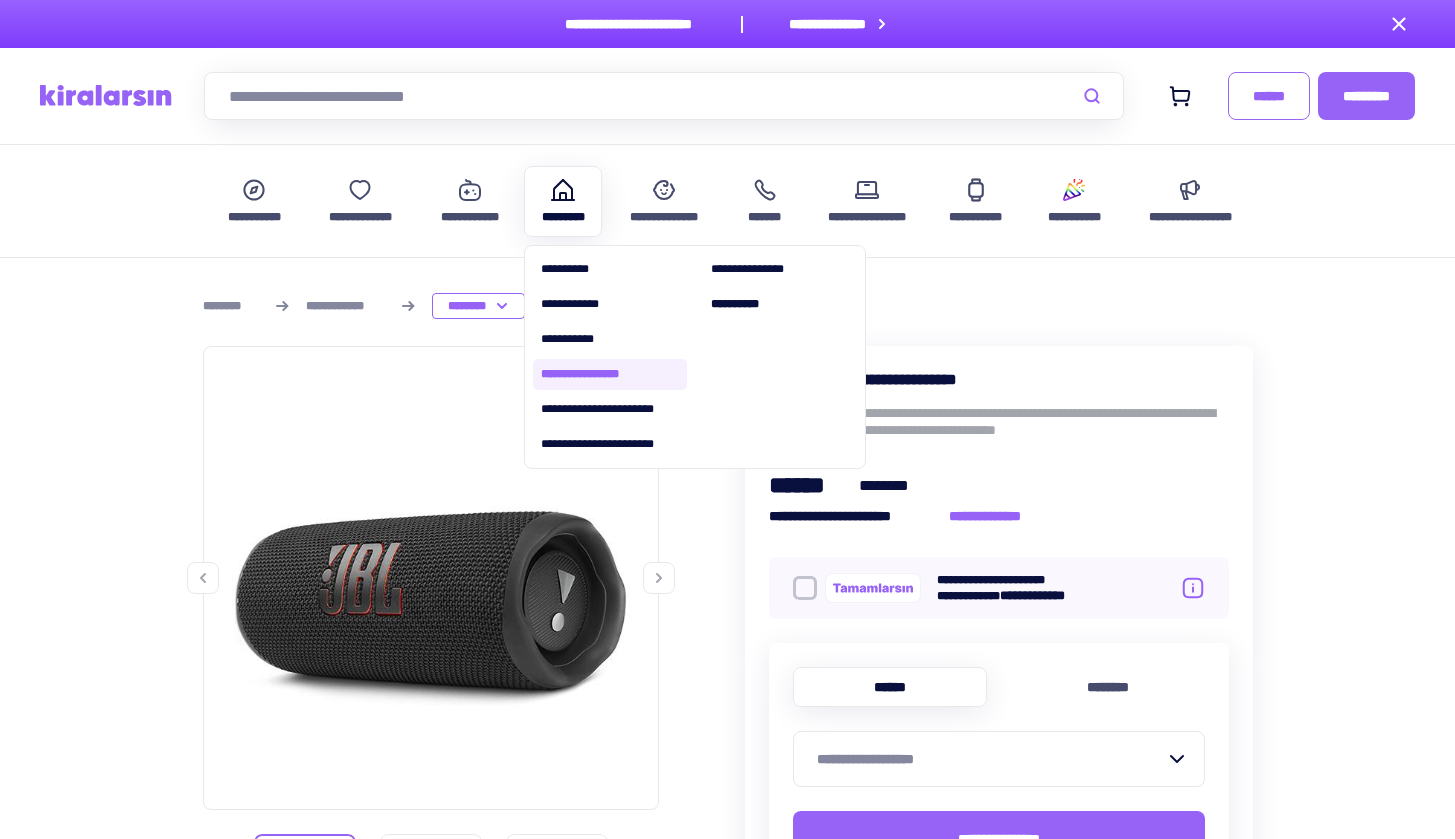 click on "**********" at bounding box center (610, 374) 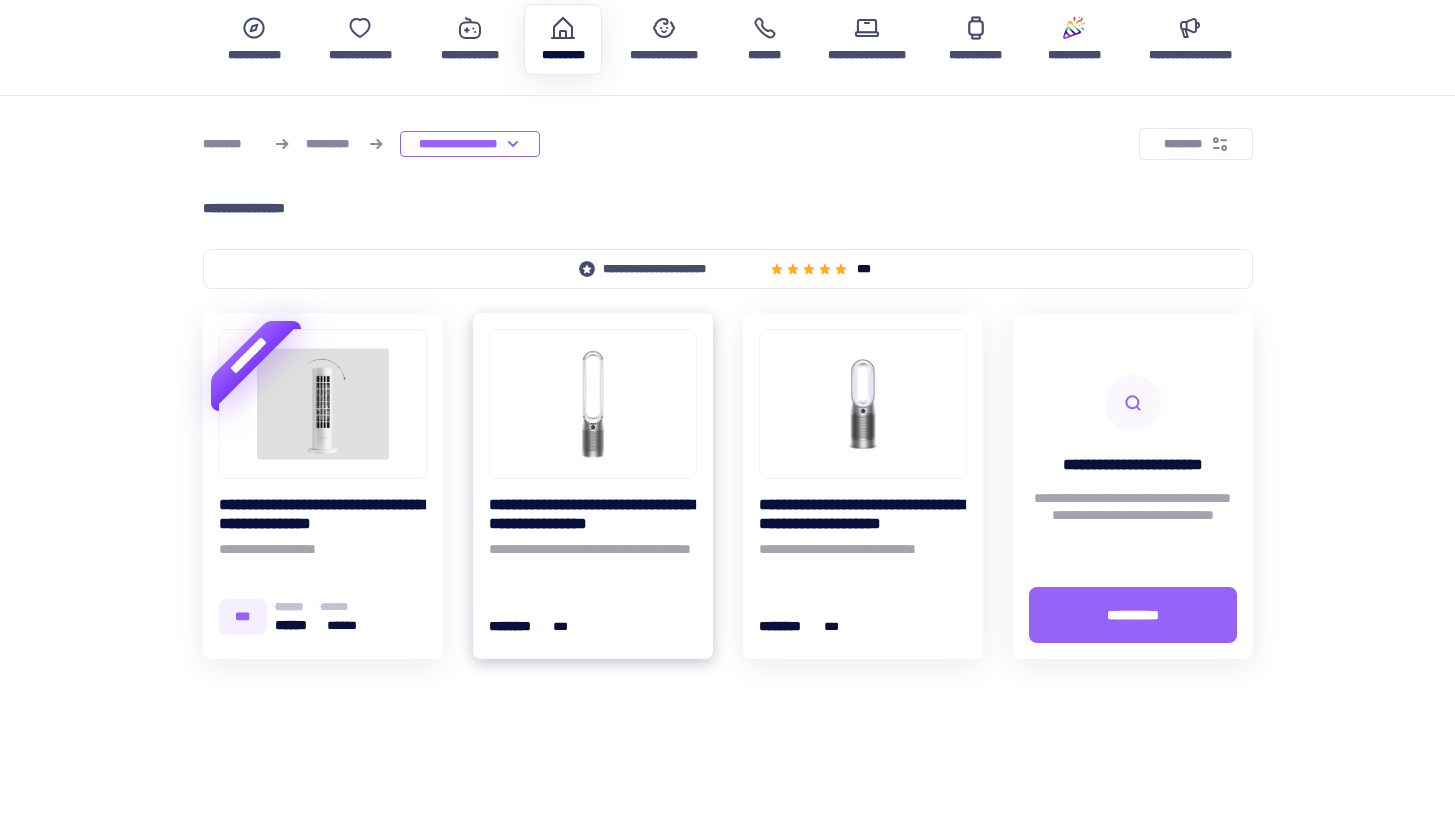 scroll, scrollTop: 166, scrollLeft: 0, axis: vertical 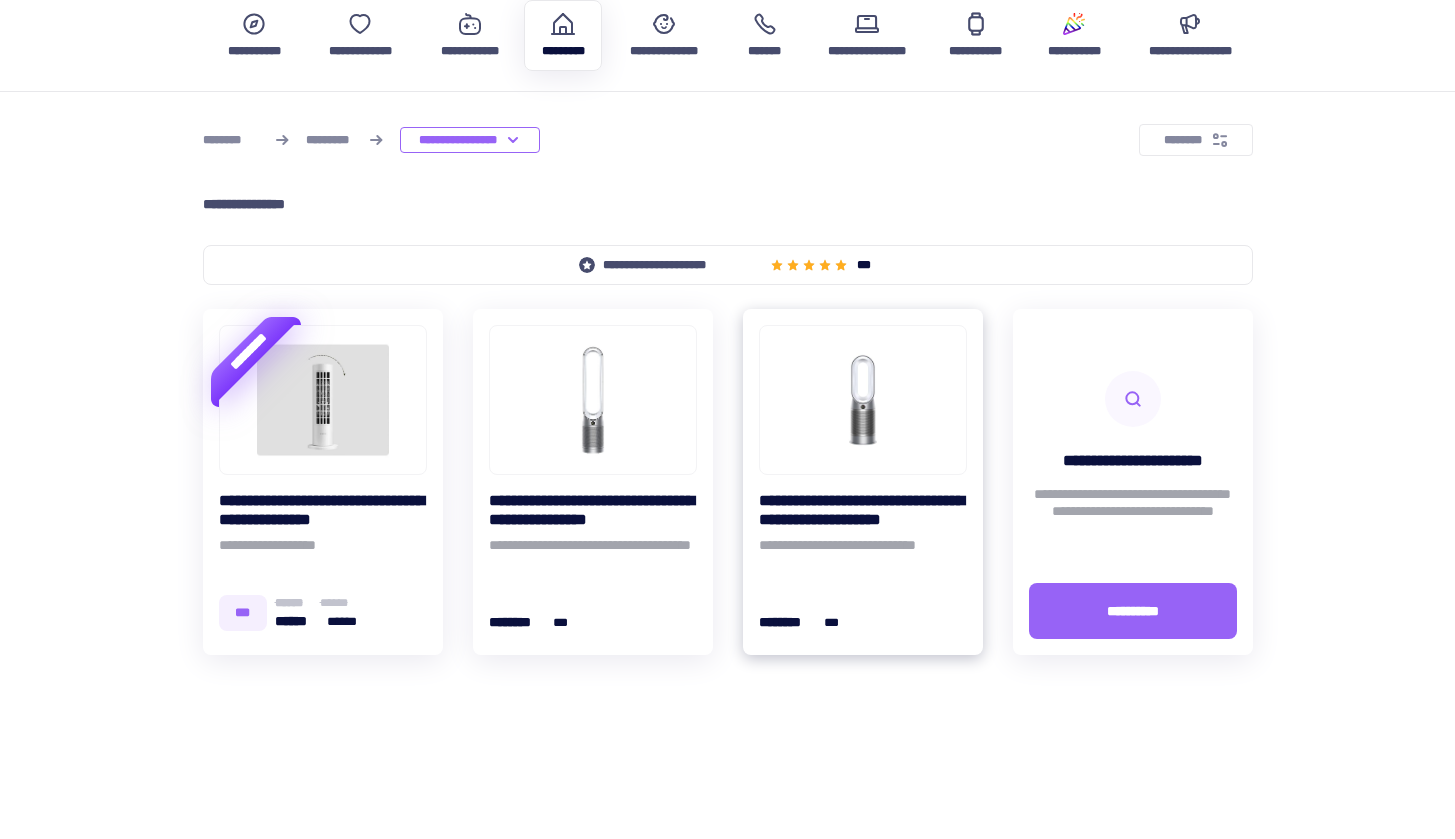 click at bounding box center (863, 400) 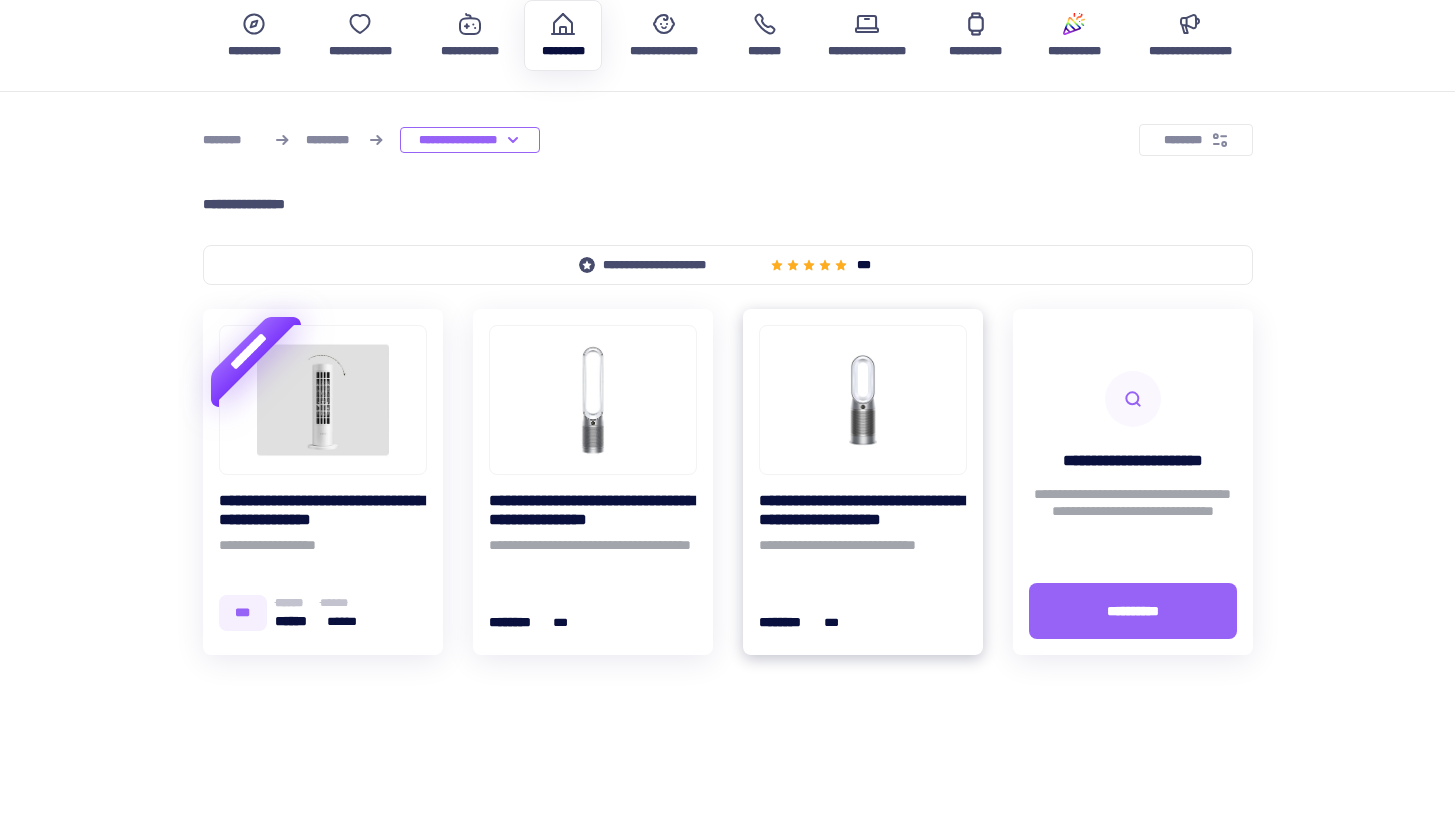 click at bounding box center [863, 400] 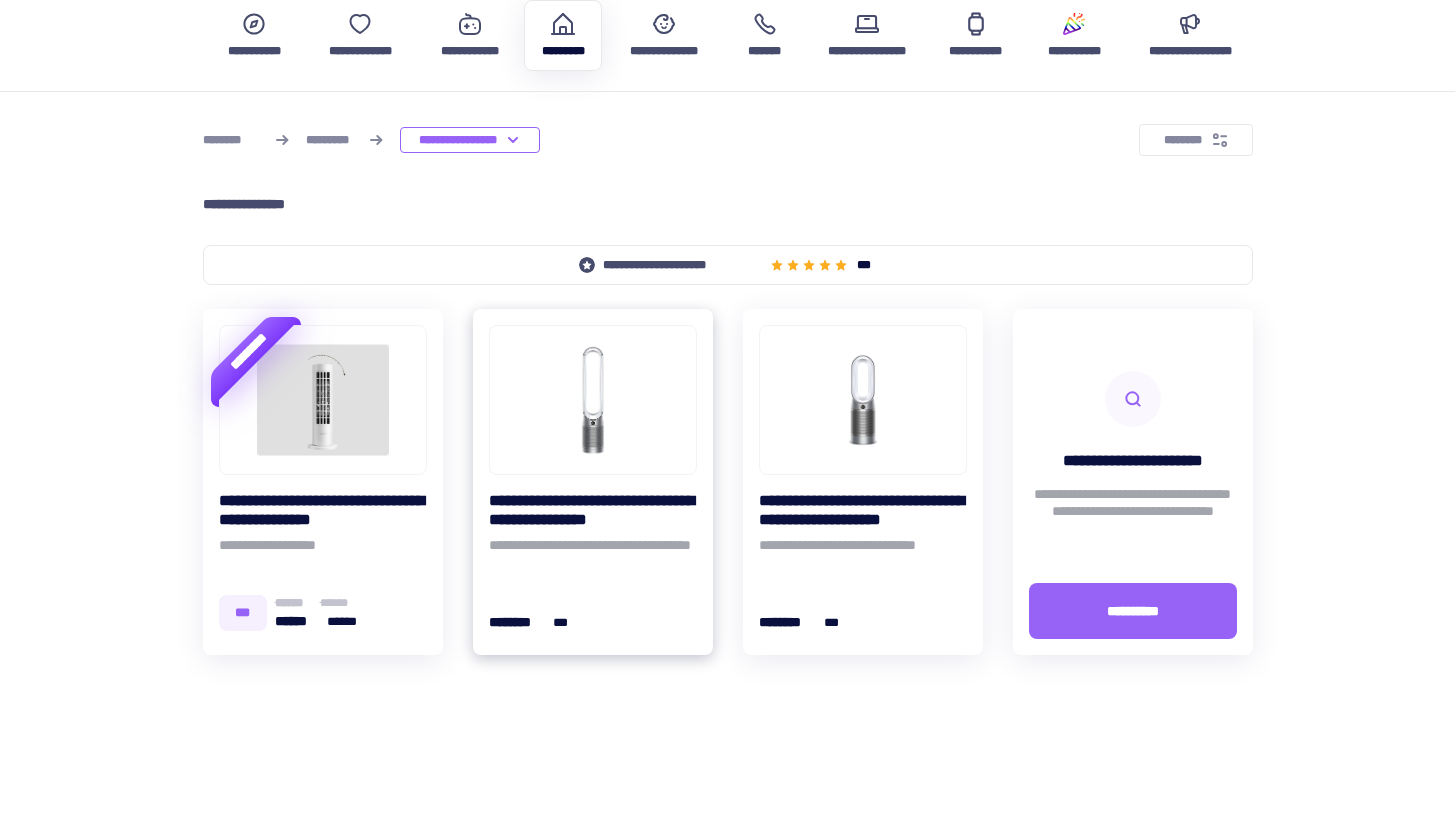 scroll, scrollTop: 0, scrollLeft: 0, axis: both 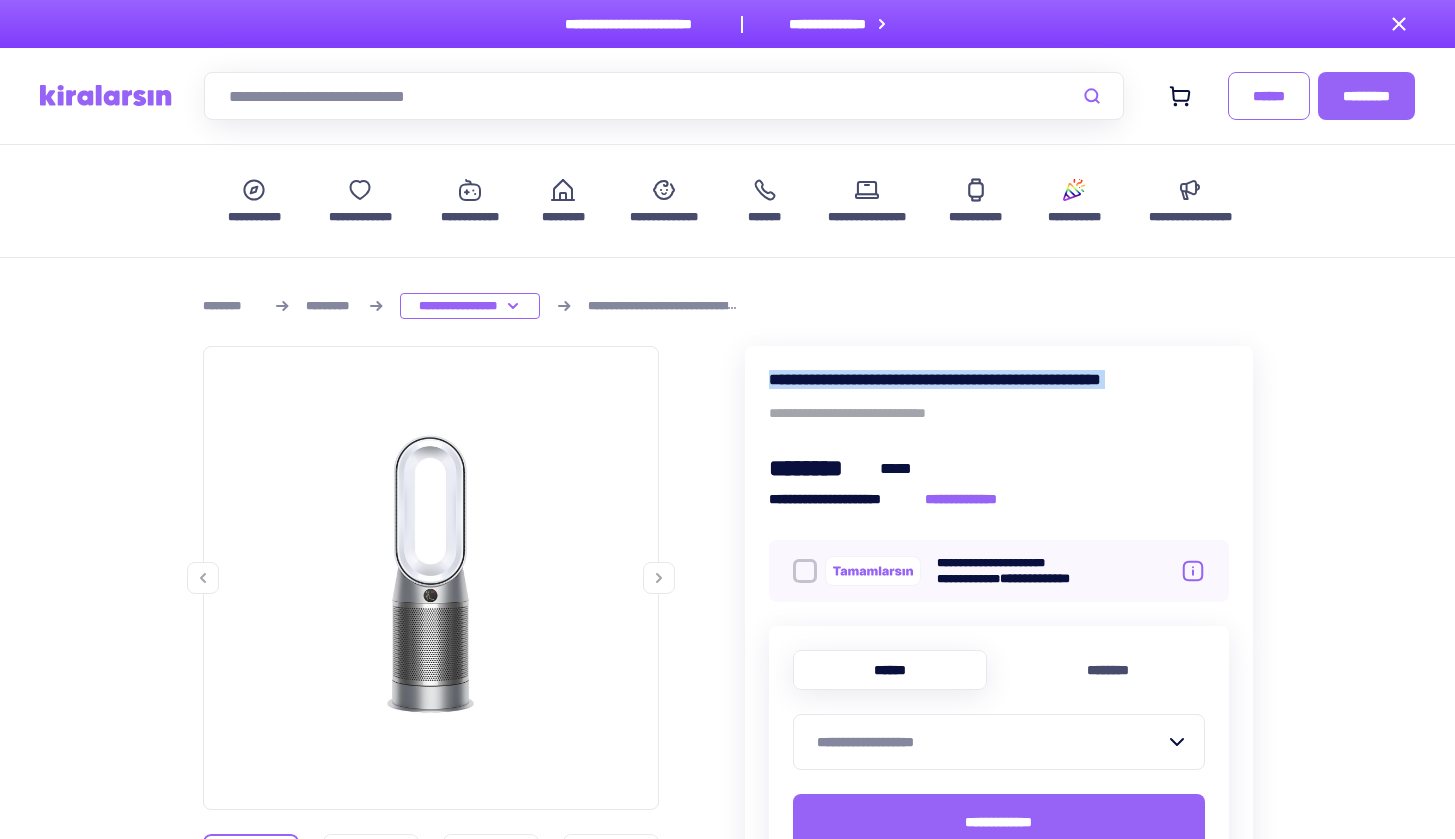 drag, startPoint x: 765, startPoint y: 379, endPoint x: 1201, endPoint y: 393, distance: 436.2247 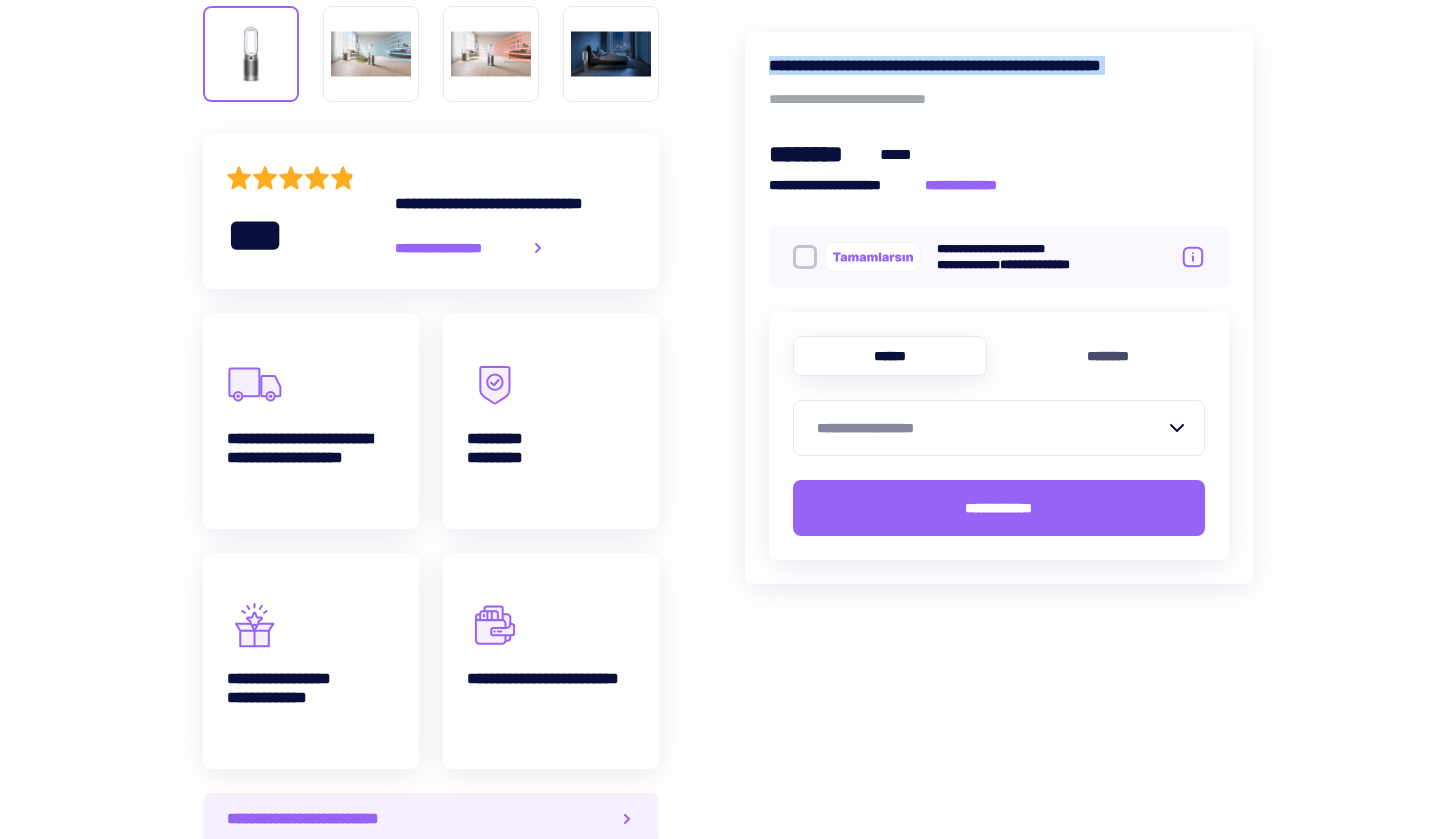 scroll, scrollTop: 1250, scrollLeft: 0, axis: vertical 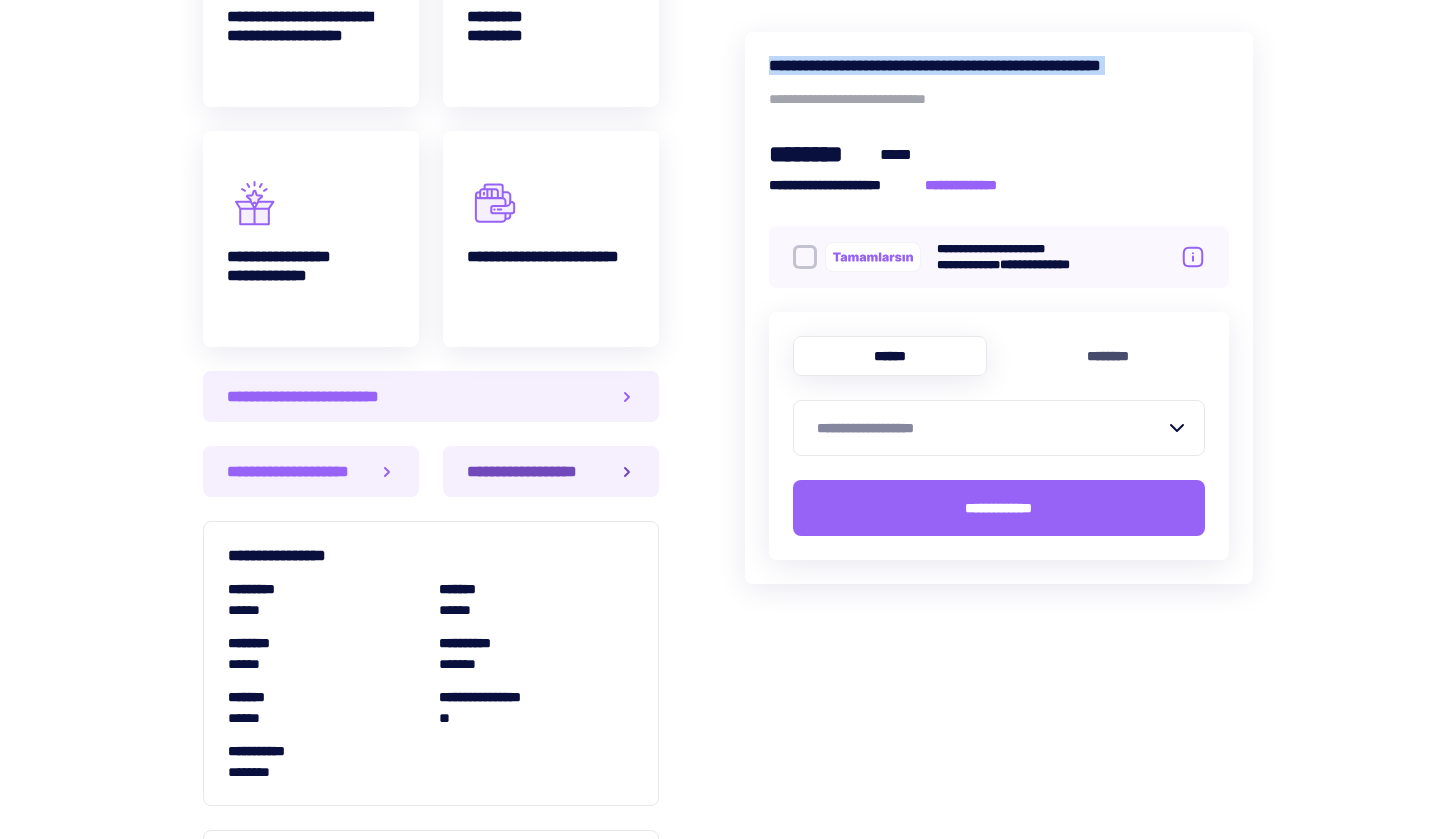 click on "**********" at bounding box center (530, 471) 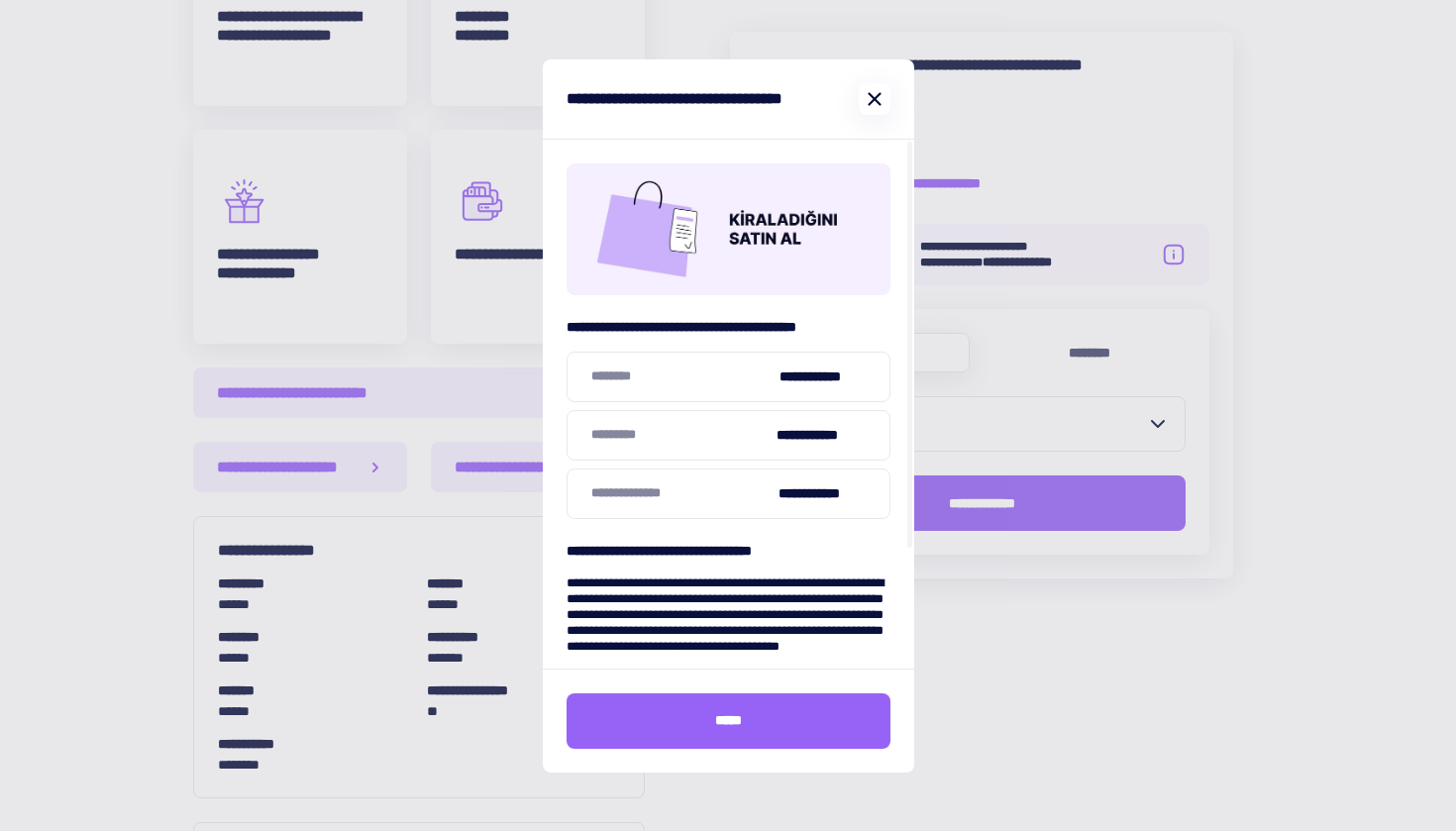 click 